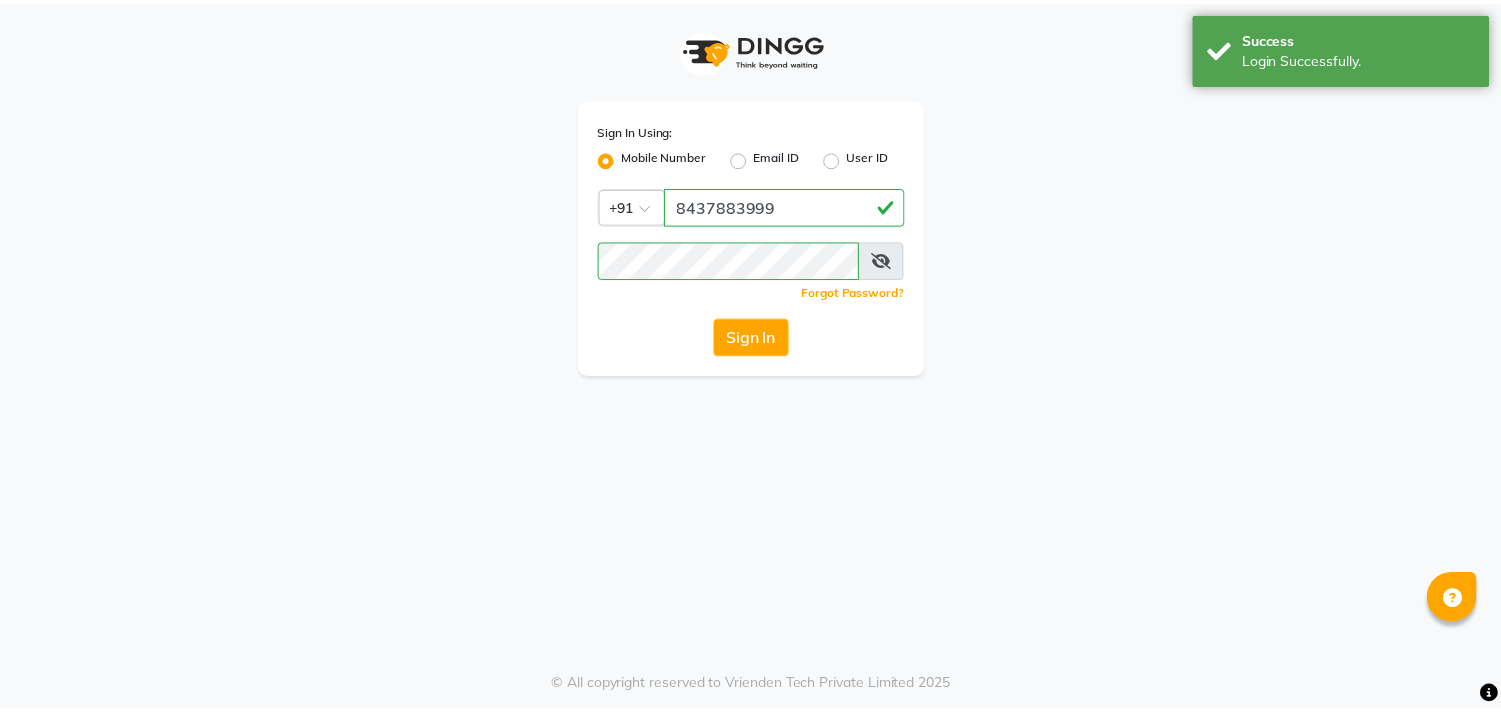 scroll, scrollTop: 0, scrollLeft: 0, axis: both 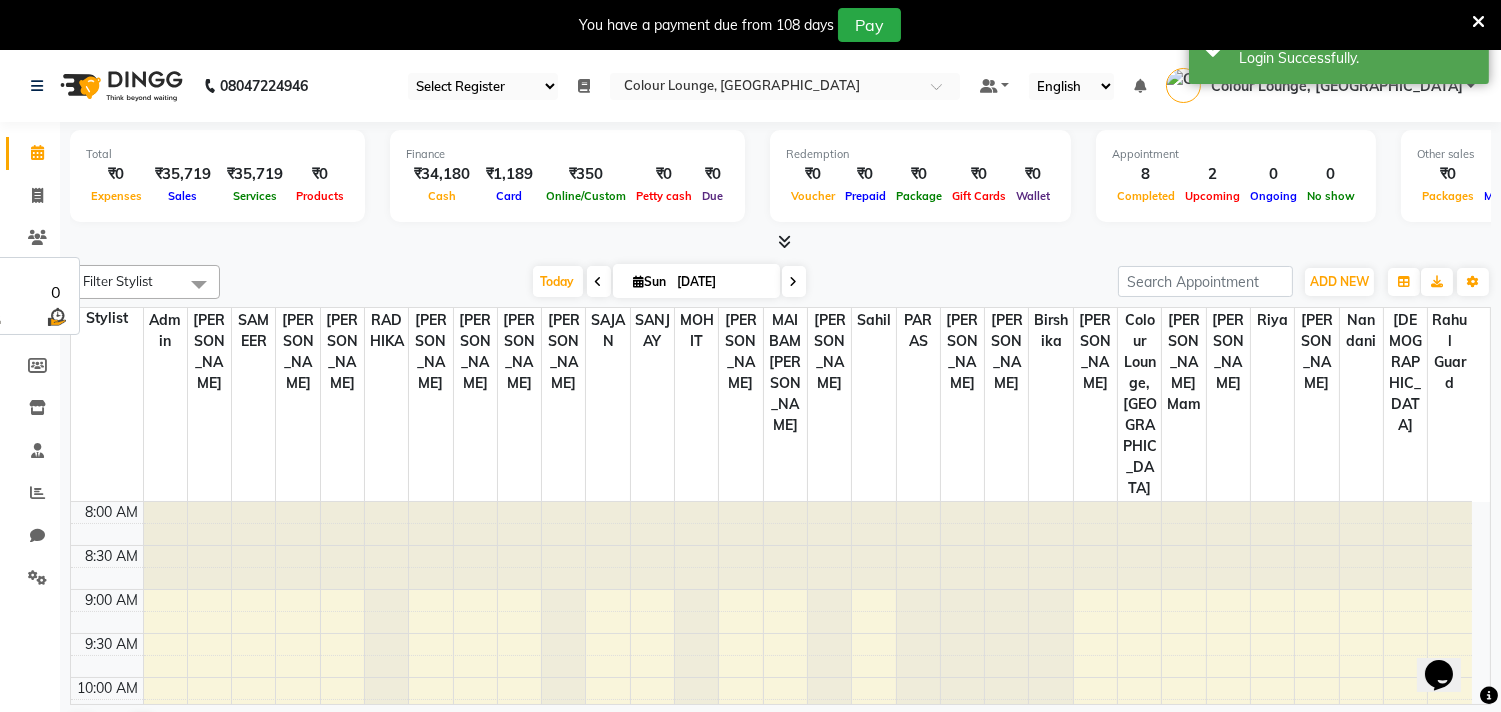 select on "83" 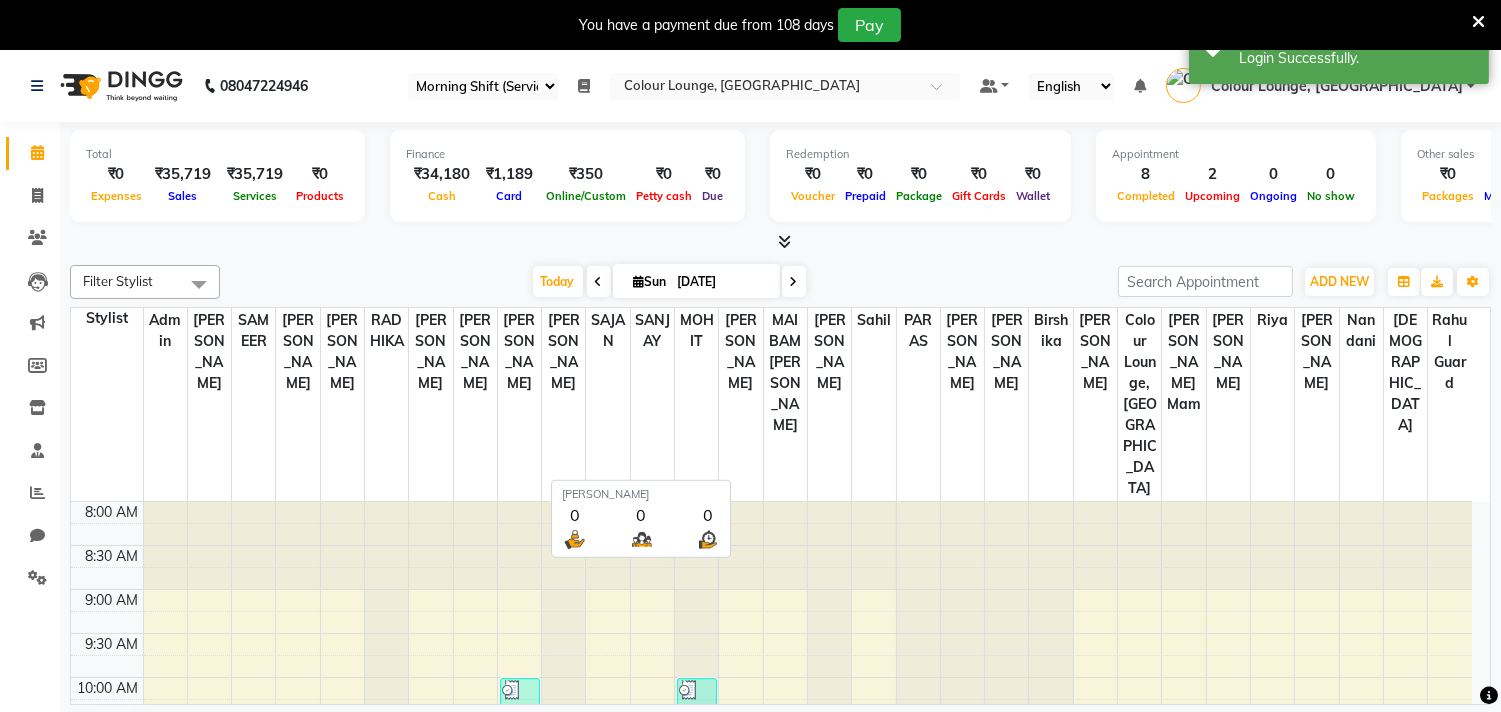 scroll, scrollTop: 0, scrollLeft: 0, axis: both 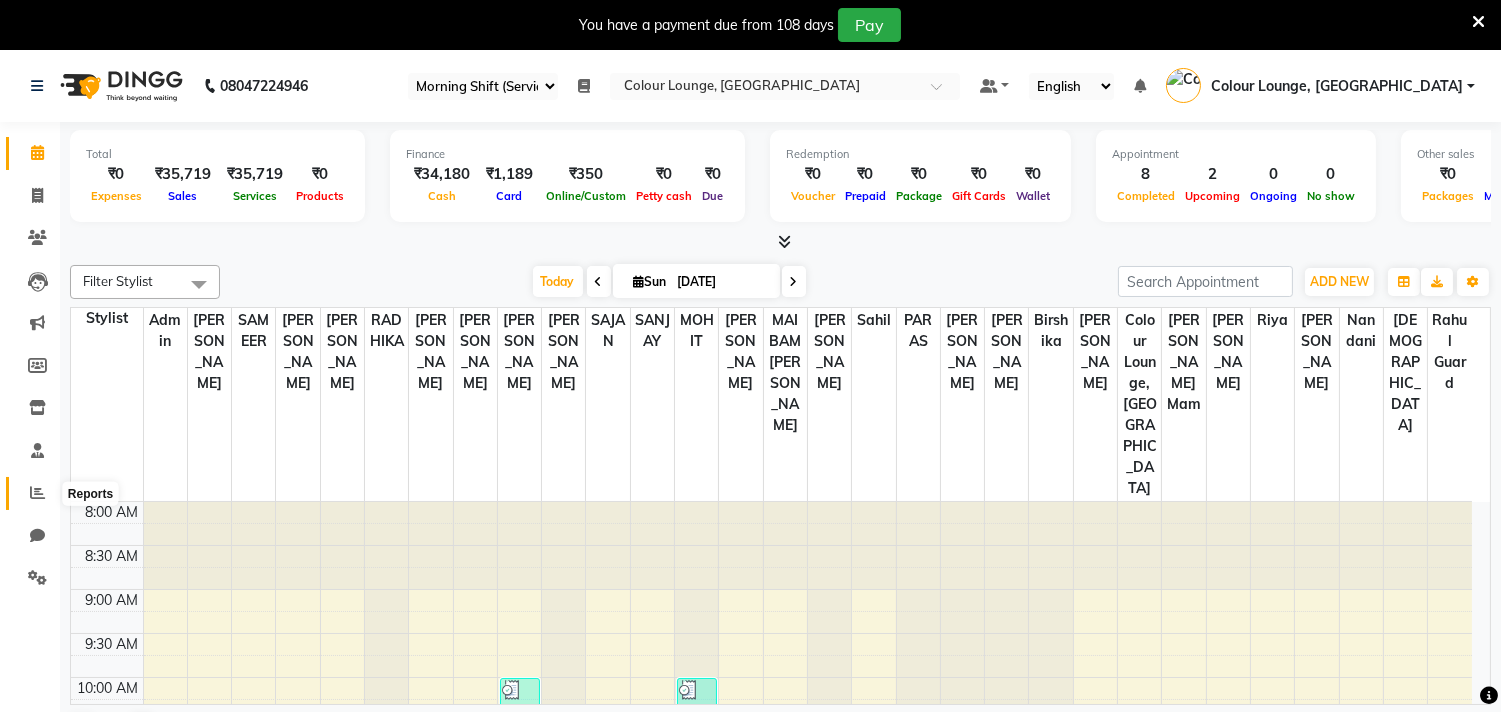 click 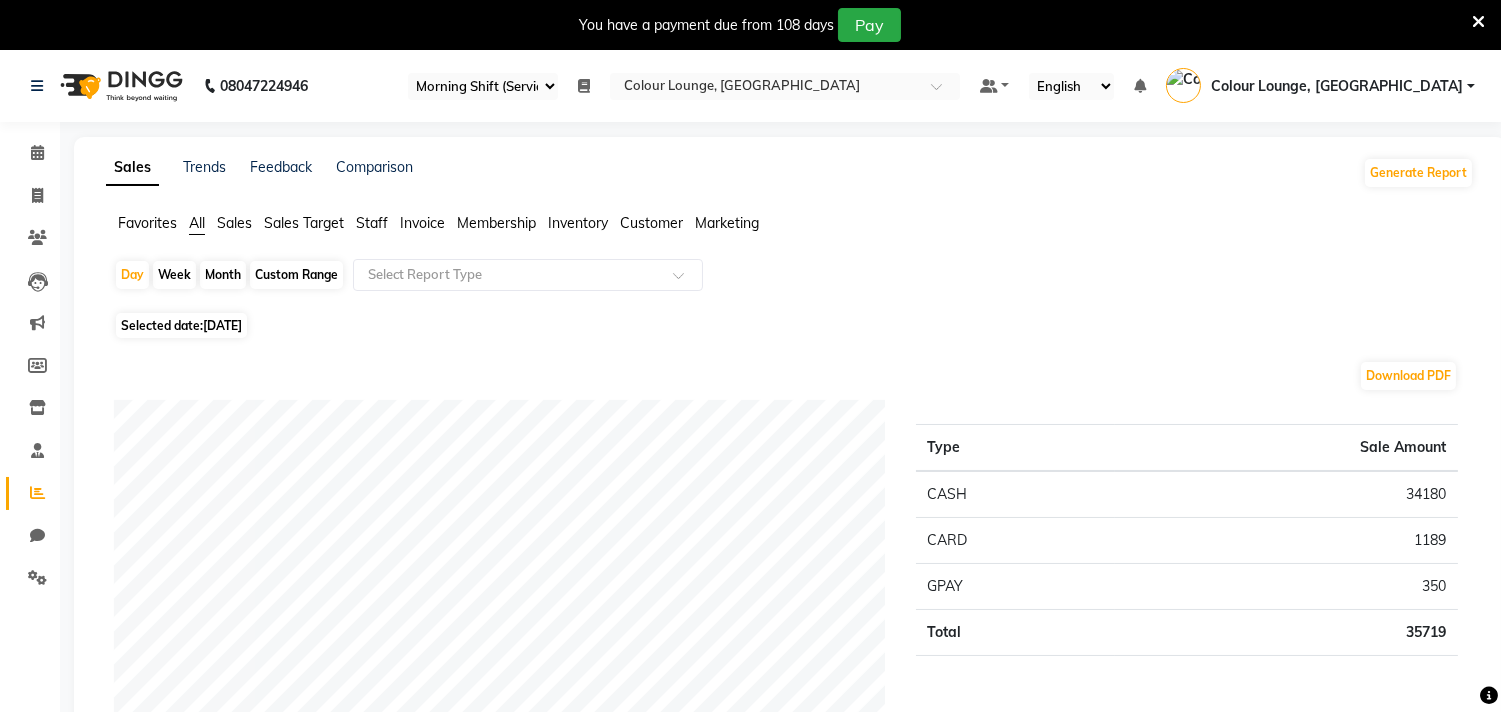 click on "Favorites" 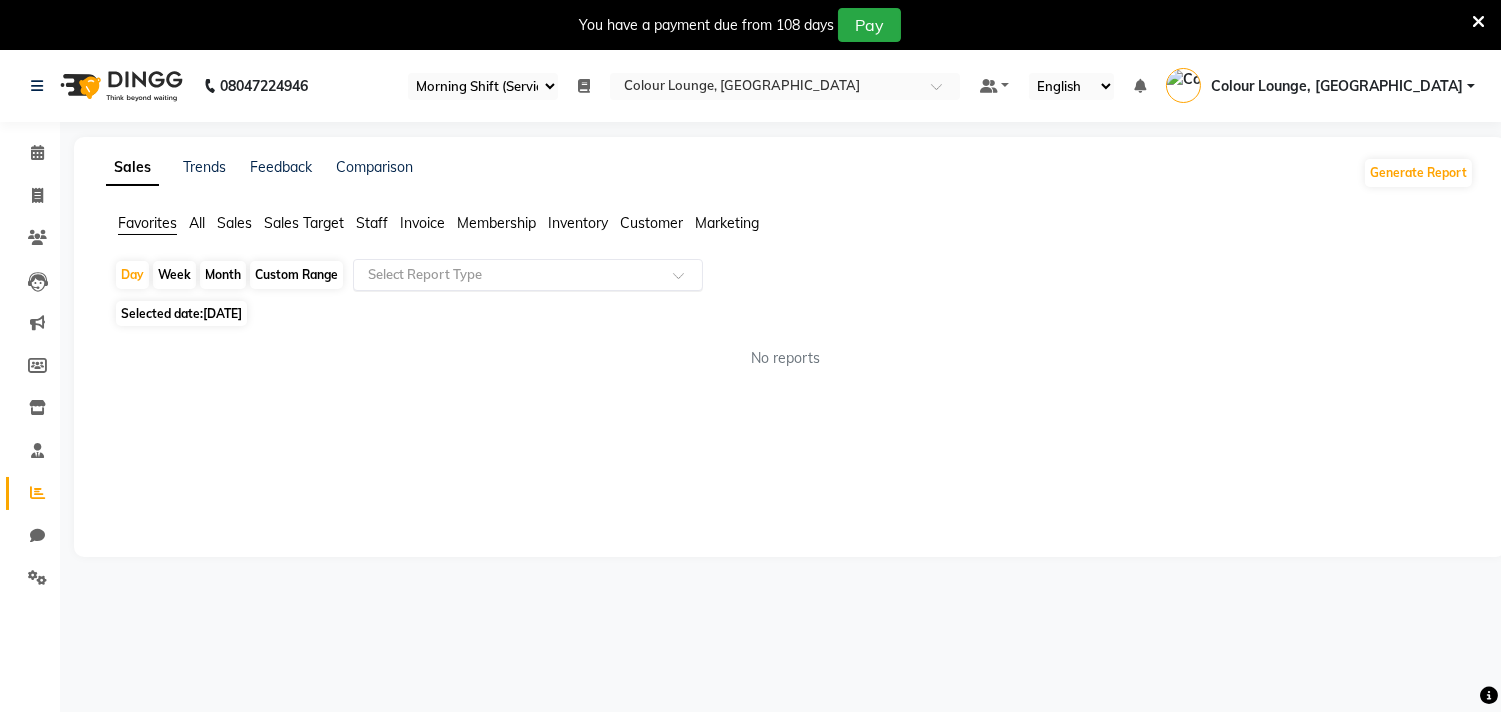 click 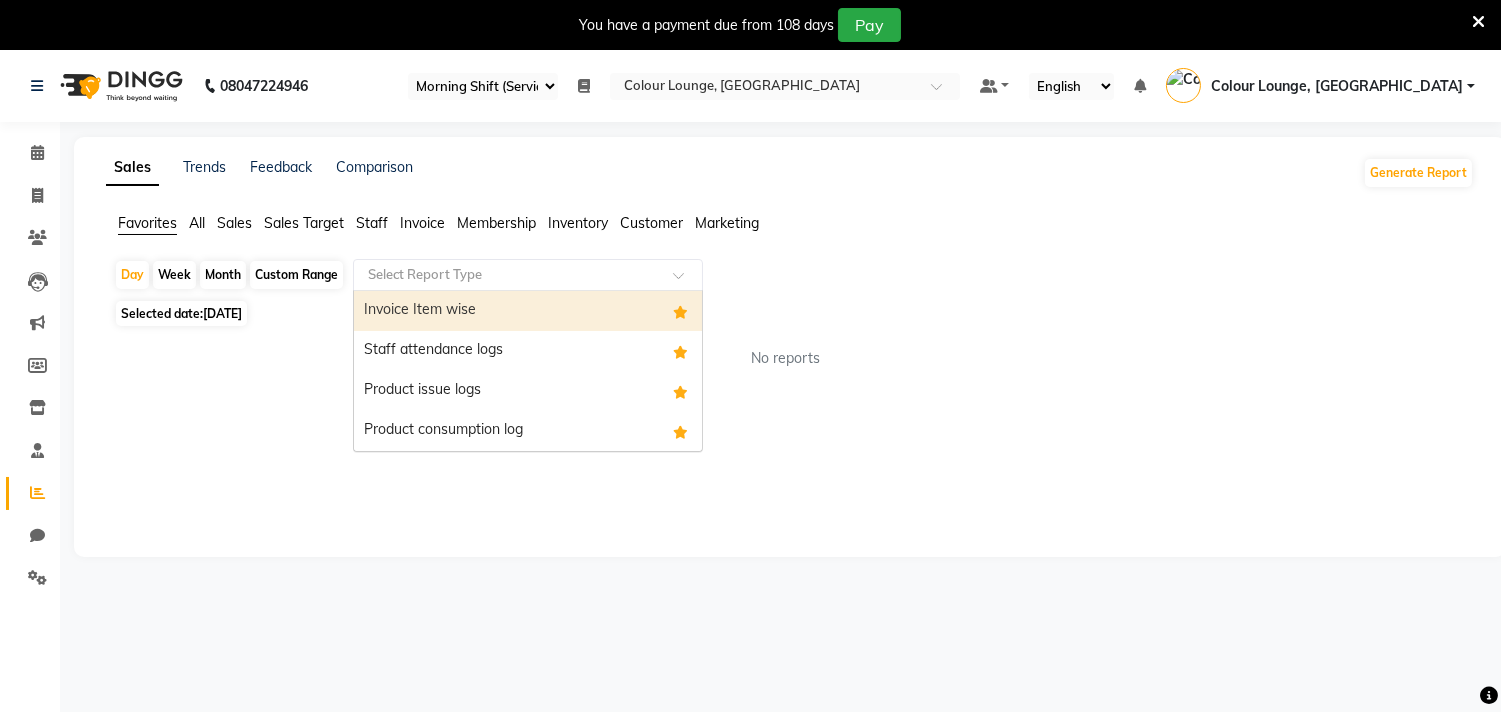 click on "Invoice Item wise" at bounding box center (528, 311) 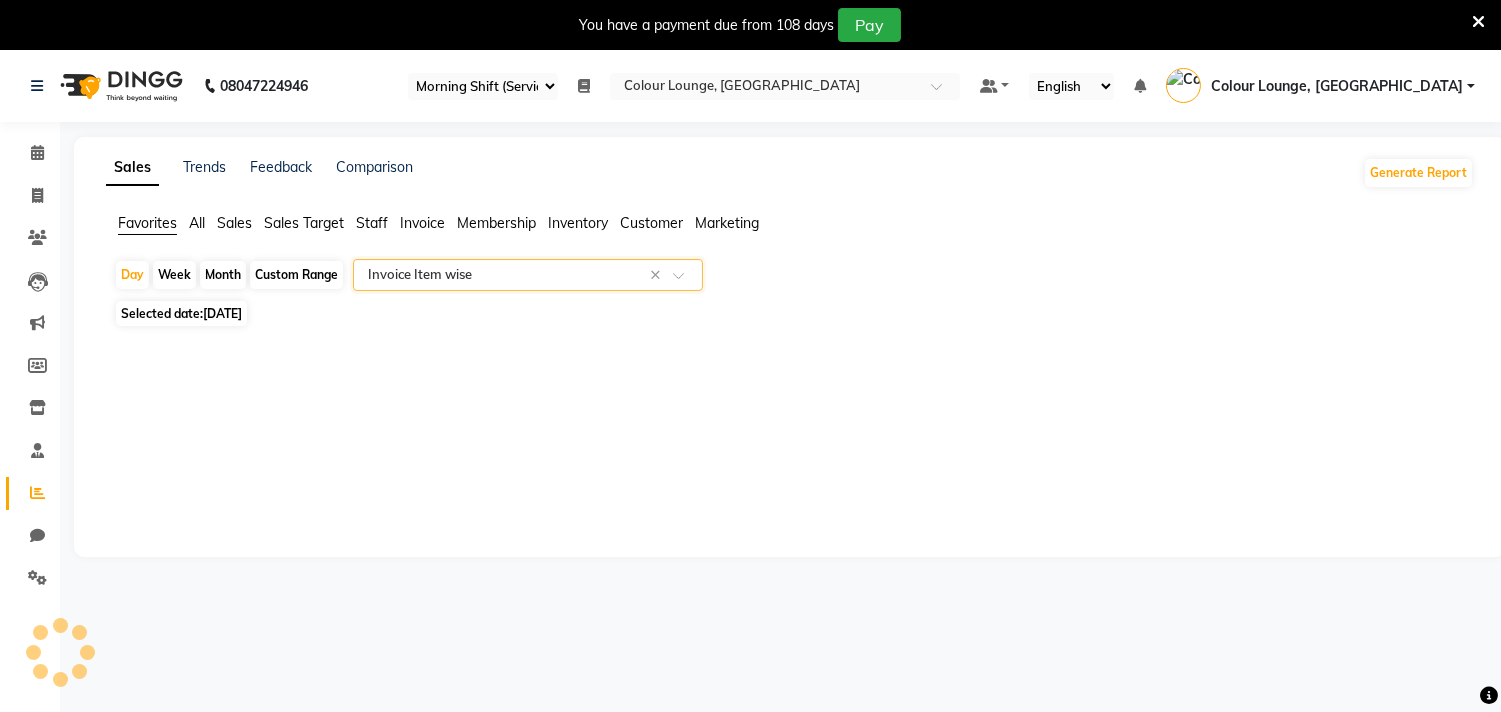 select on "filtered_report" 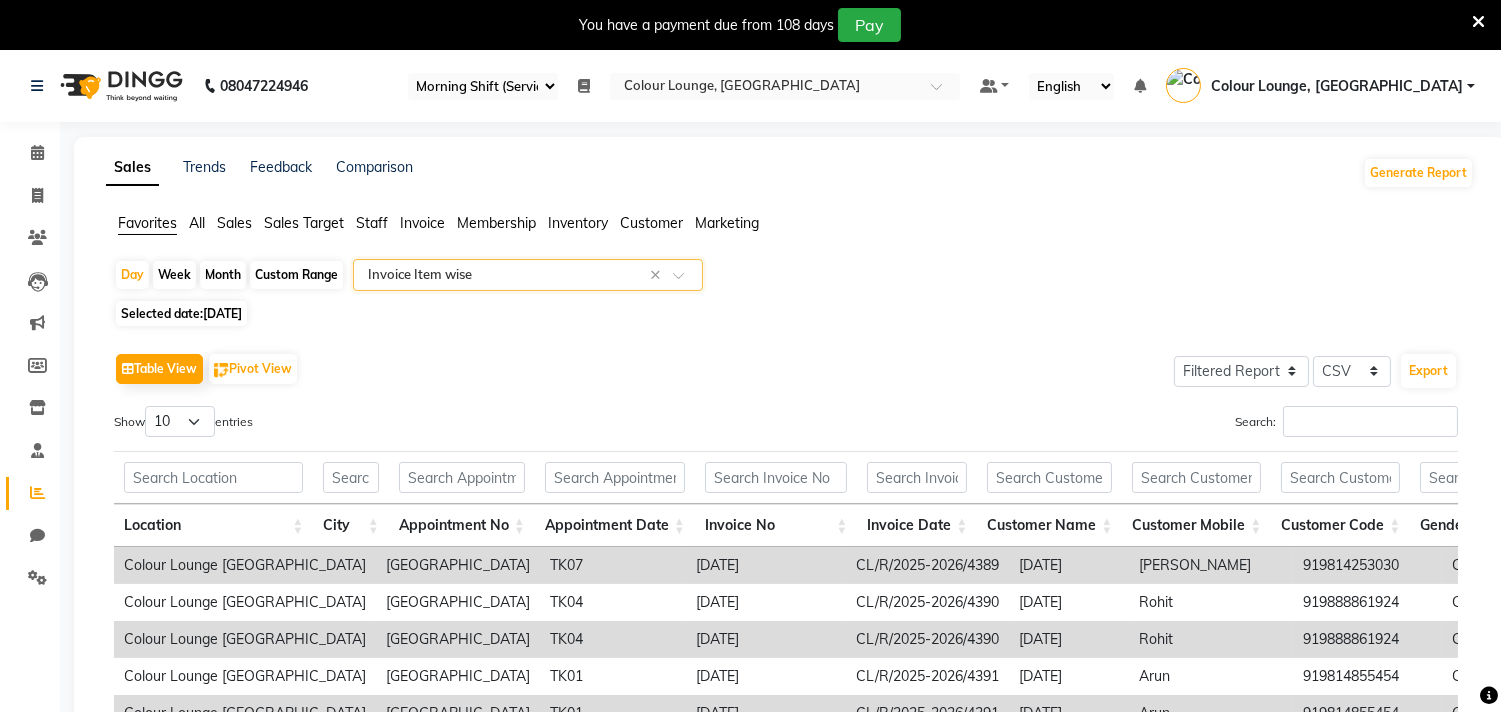 click on "13-07-2025" 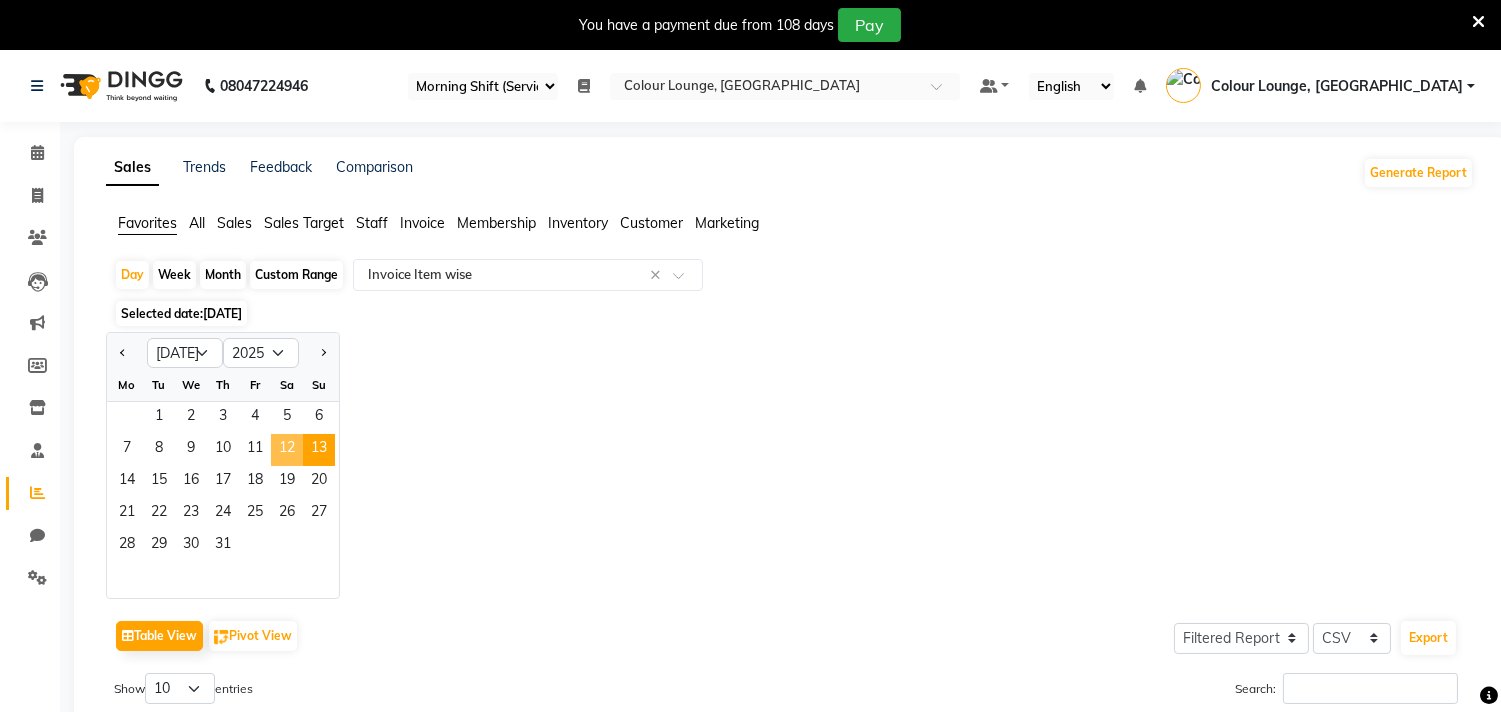 click on "12" 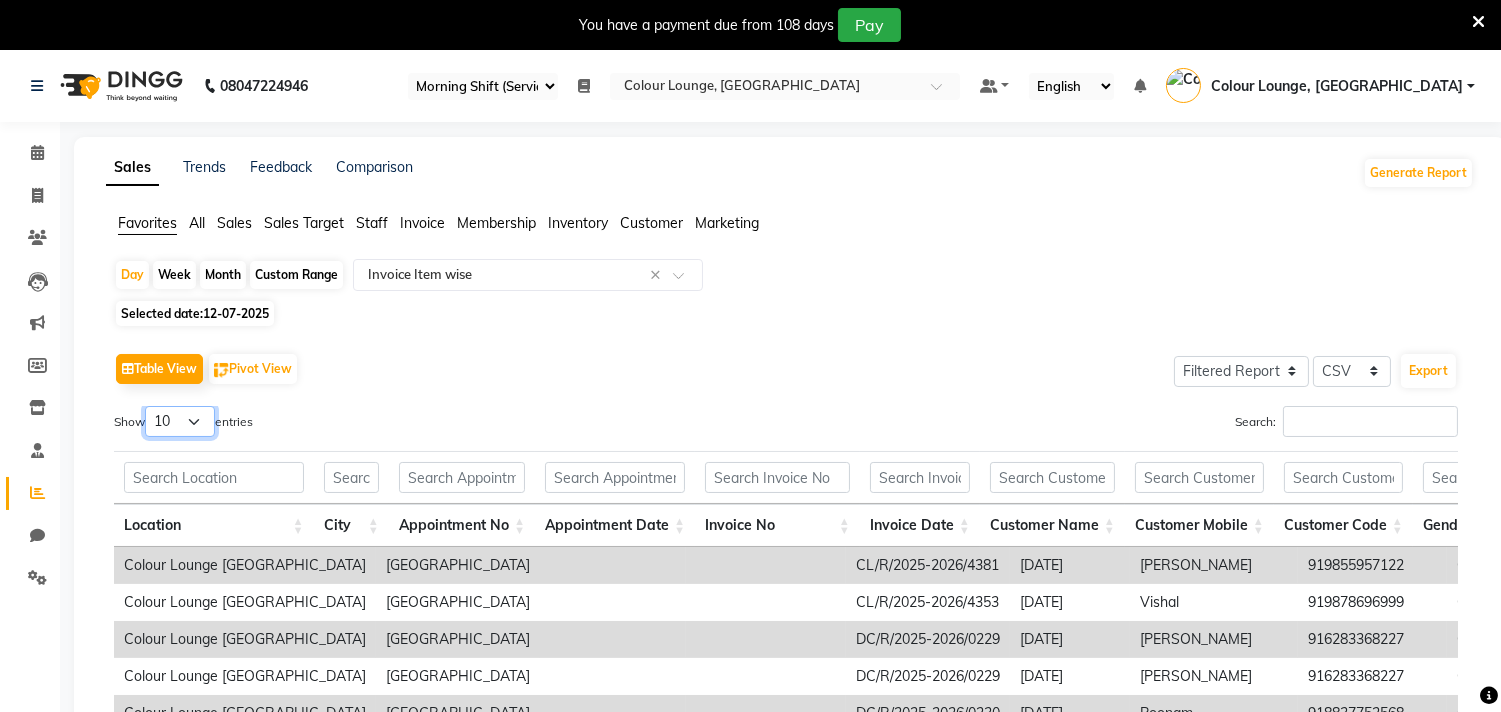 click on "10 25 50 100" at bounding box center [180, 421] 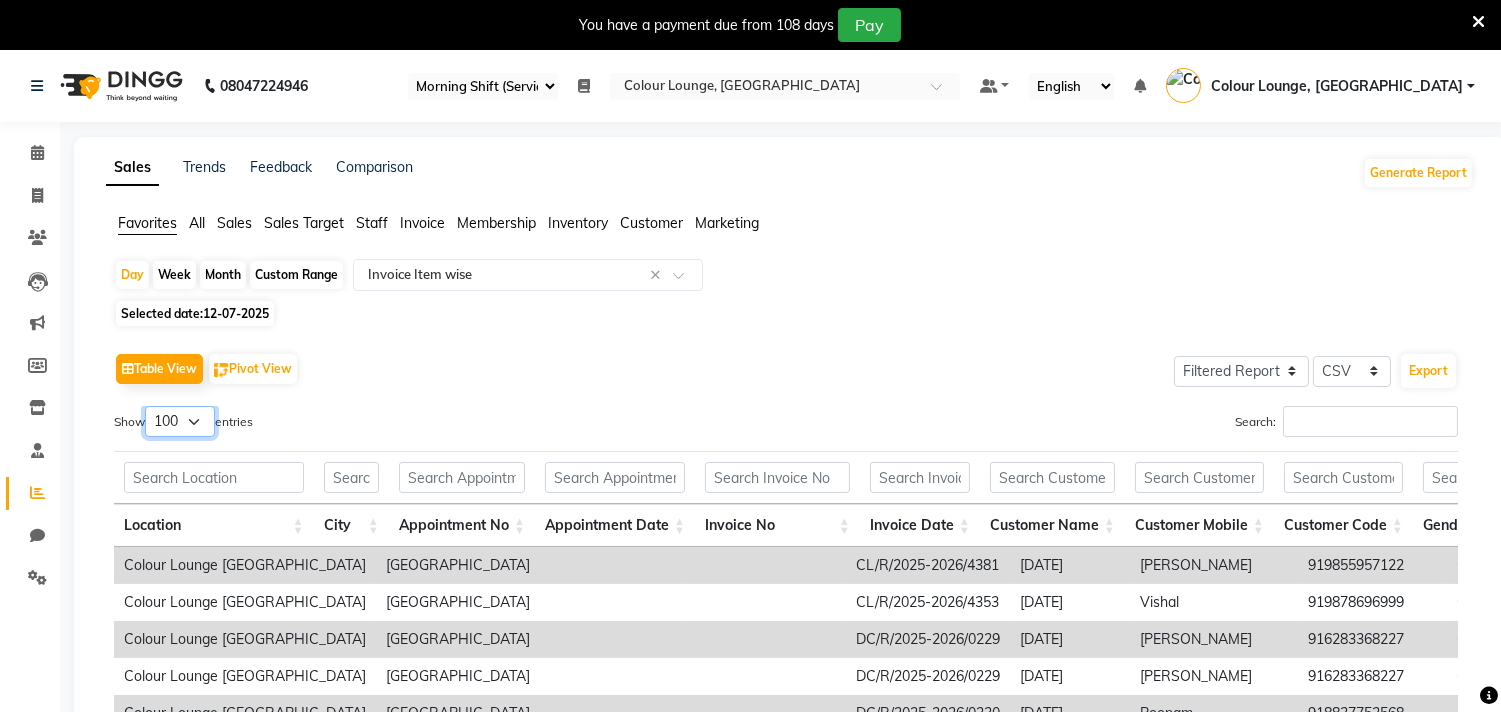 click on "10 25 50 100" at bounding box center (180, 421) 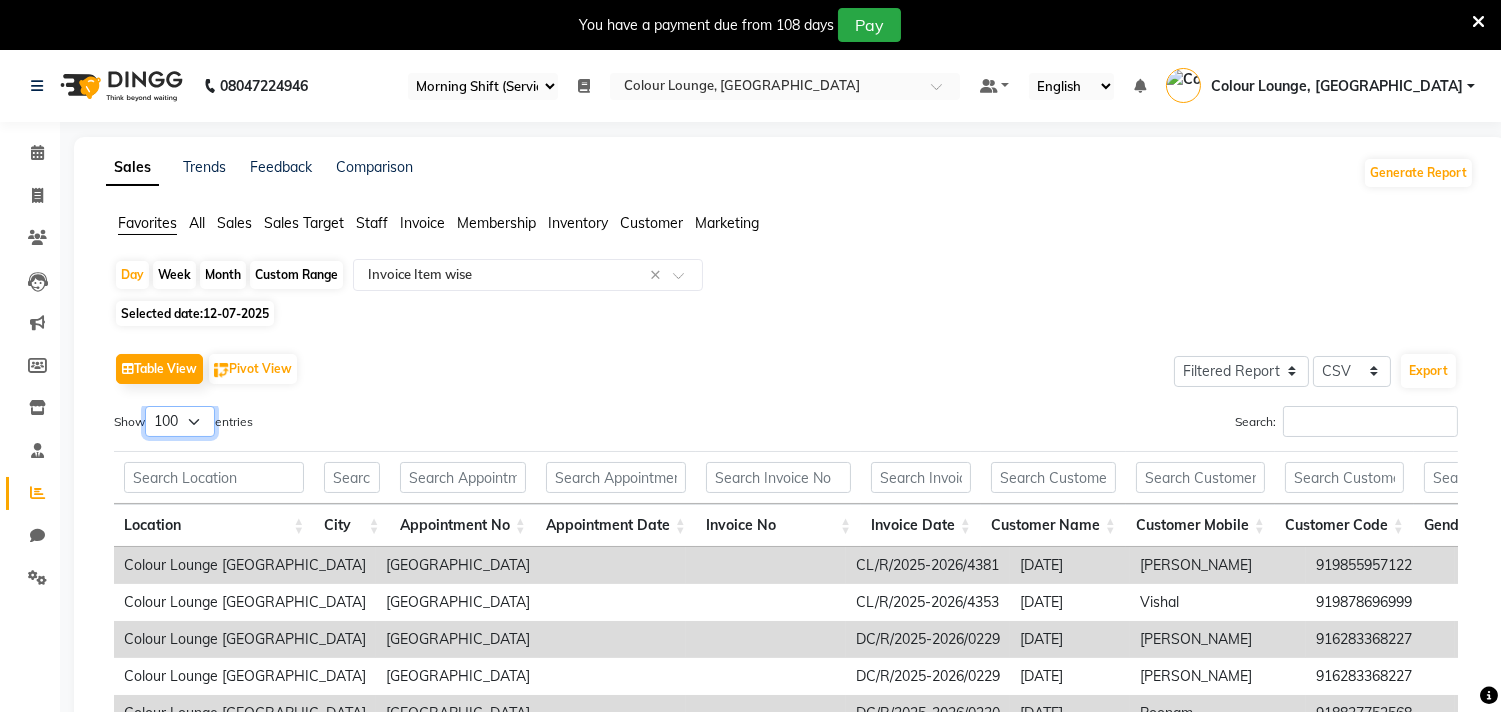 scroll, scrollTop: 326, scrollLeft: 0, axis: vertical 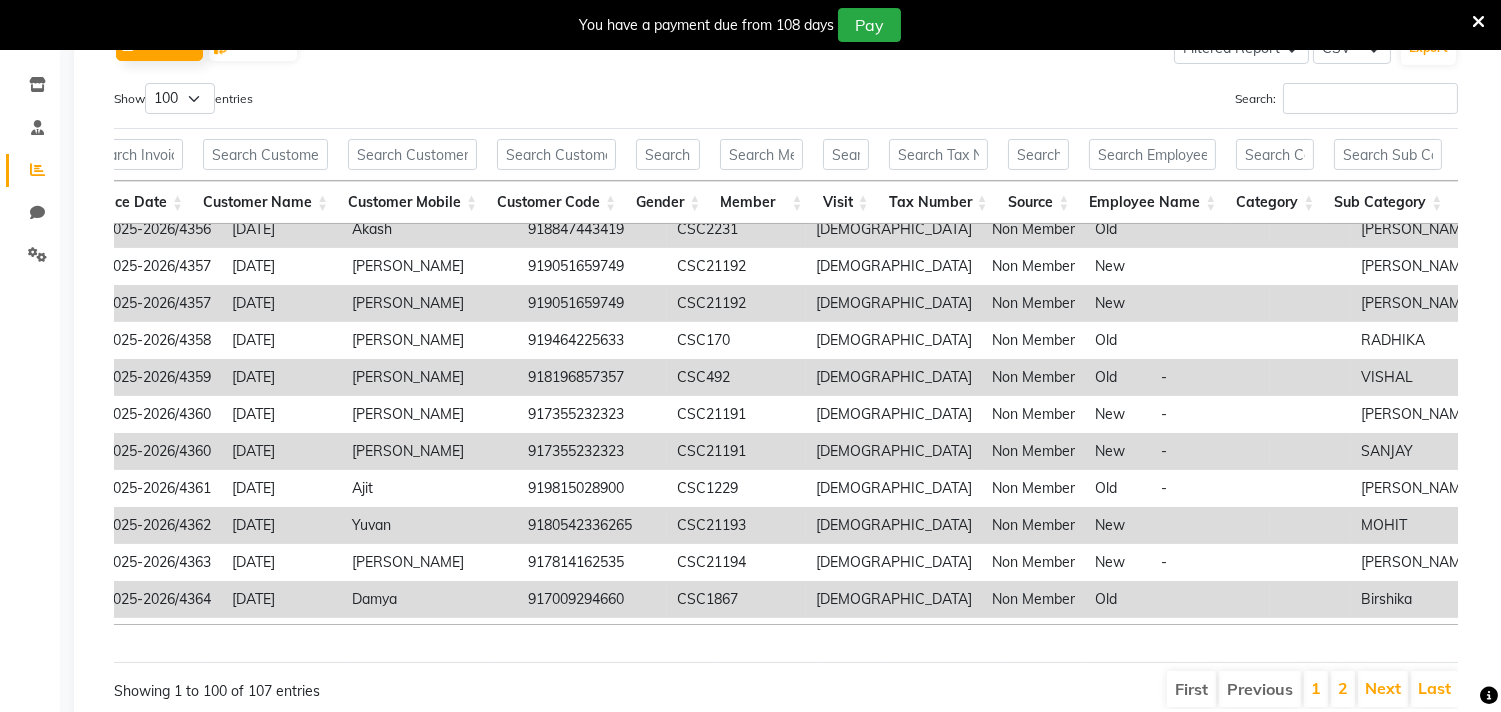 click on "918196857357" at bounding box center [592, 377] 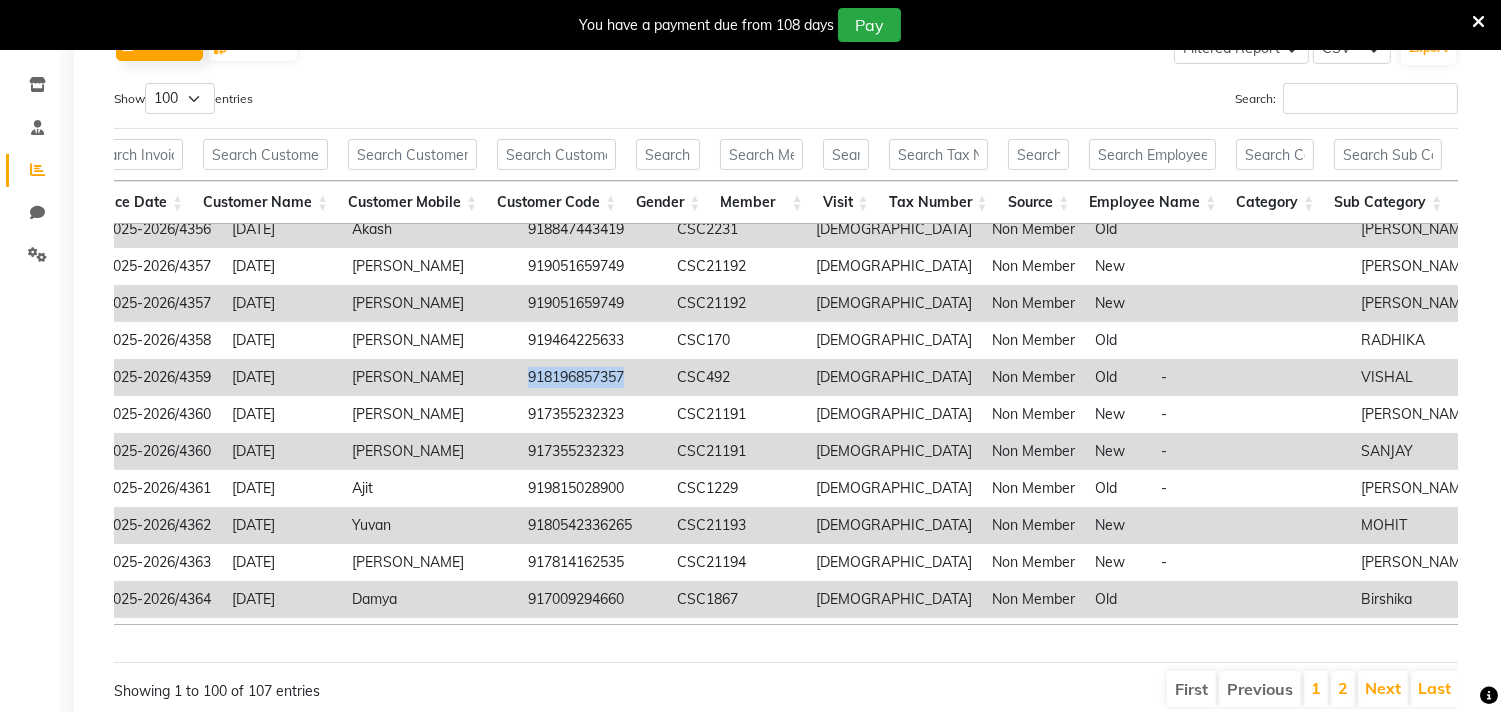 click on "918196857357" at bounding box center (592, 377) 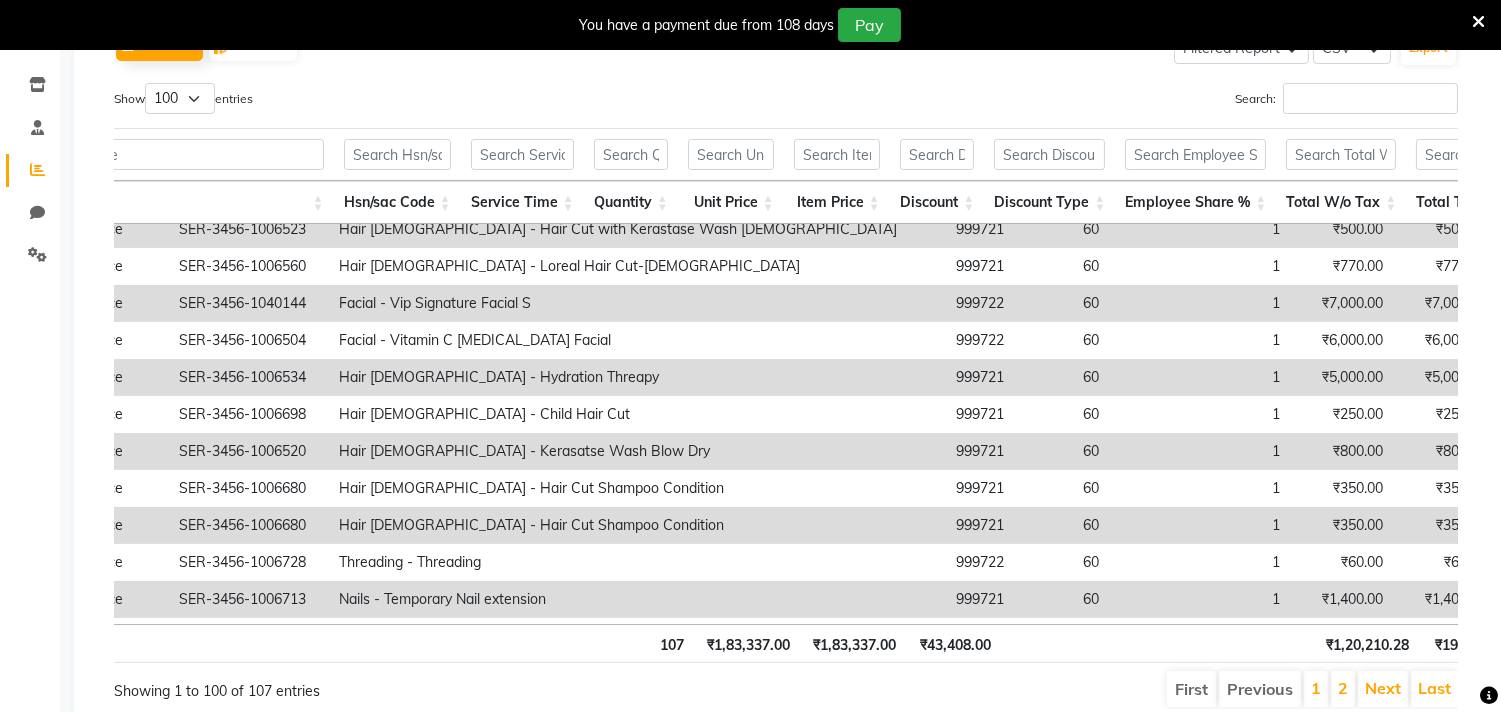 scroll, scrollTop: 1937, scrollLeft: 2453, axis: both 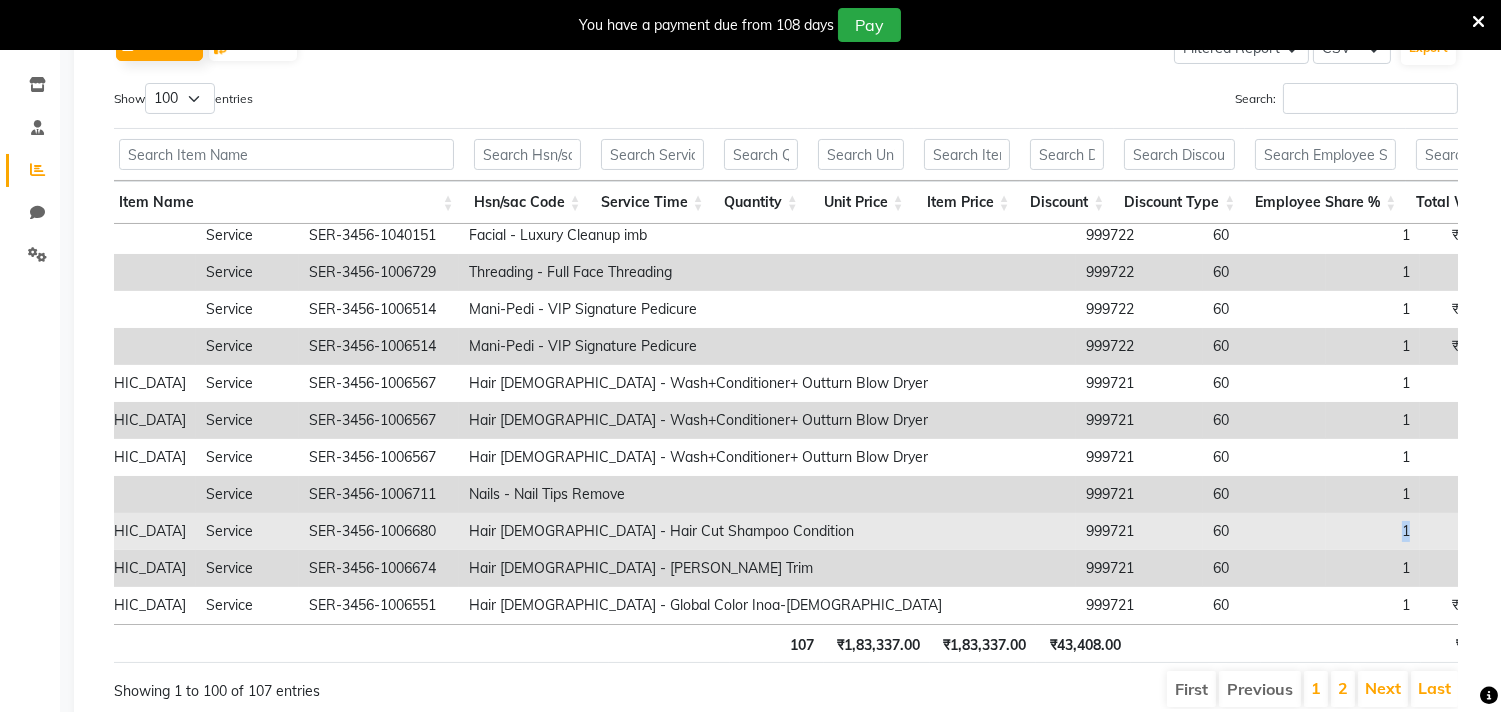drag, startPoint x: 804, startPoint y: 515, endPoint x: 825, endPoint y: 515, distance: 21 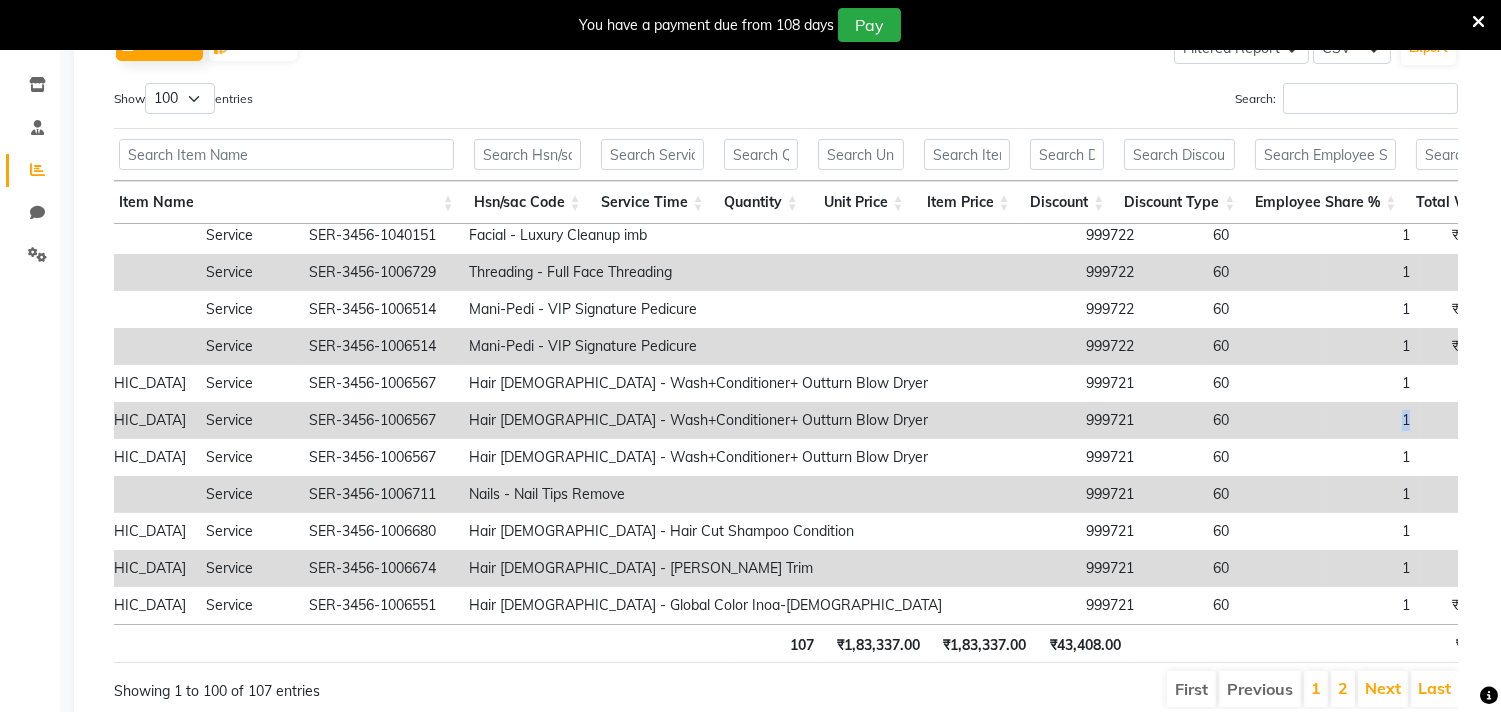 drag, startPoint x: 798, startPoint y: 400, endPoint x: 817, endPoint y: 407, distance: 20.248457 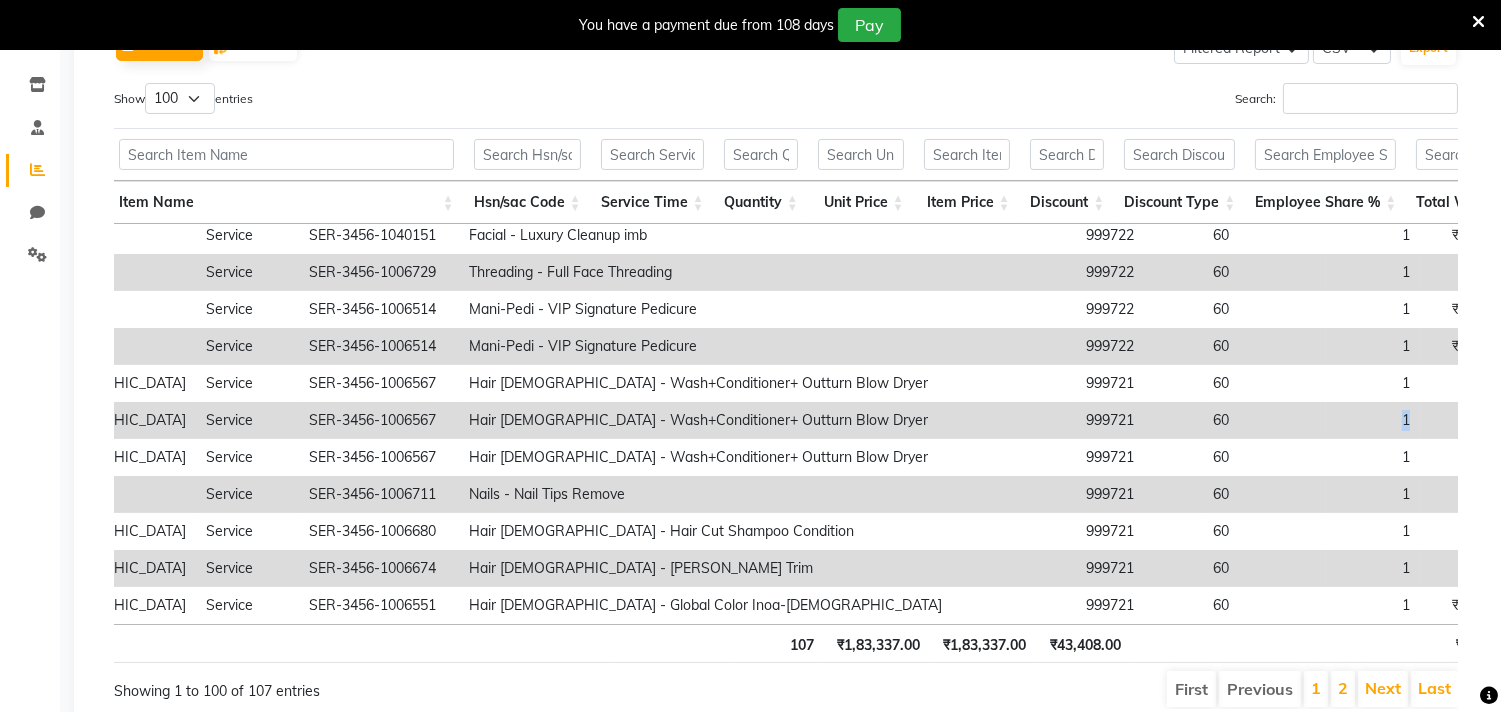 click on "1" at bounding box center [1373, 420] 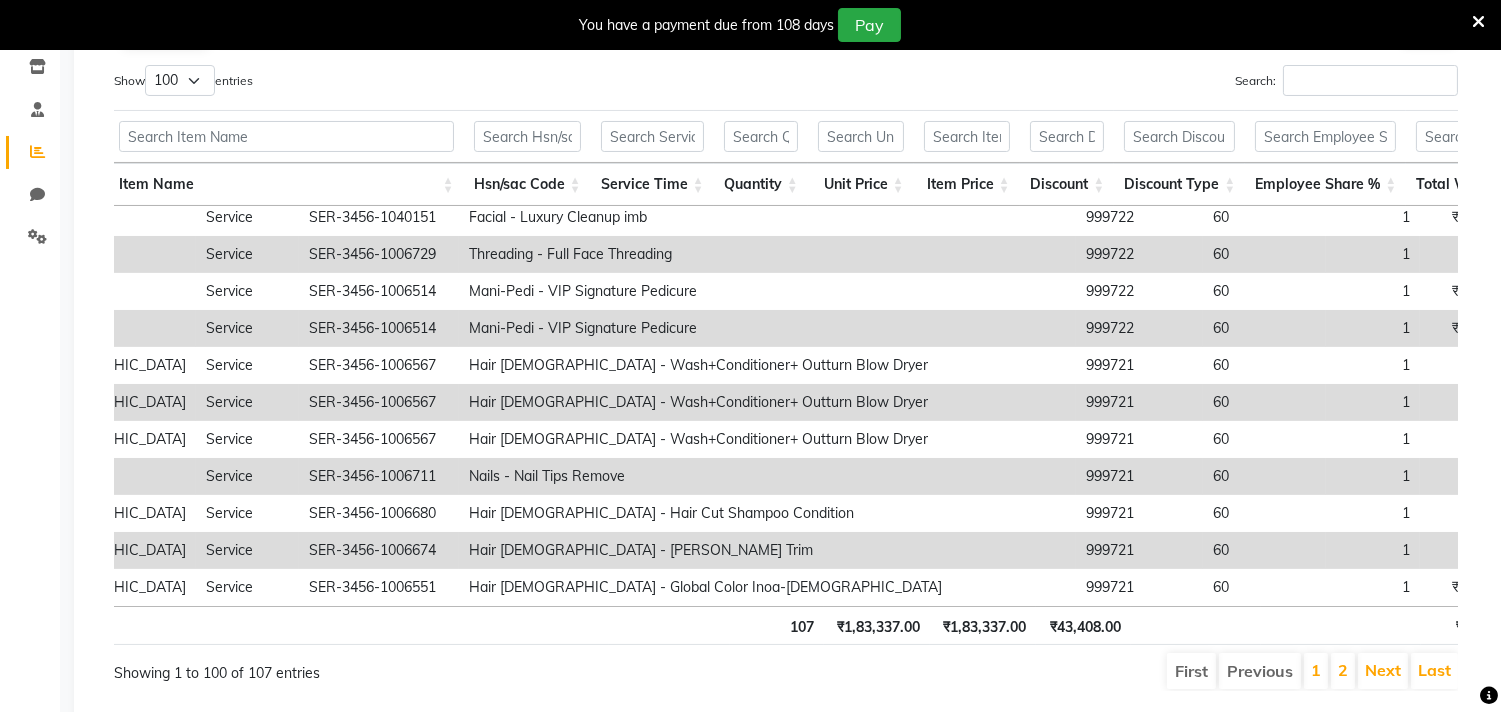 click at bounding box center [1478, 22] 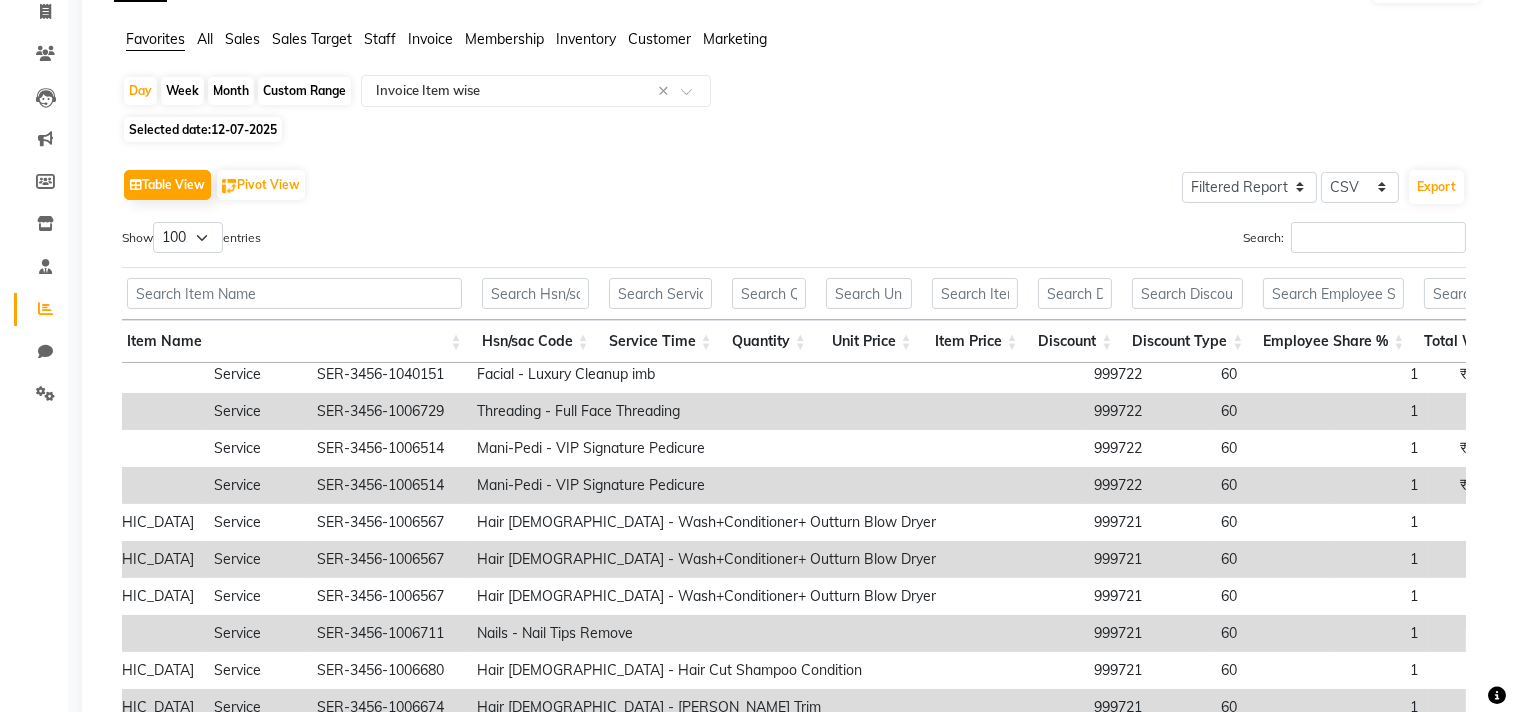 scroll, scrollTop: 0, scrollLeft: 0, axis: both 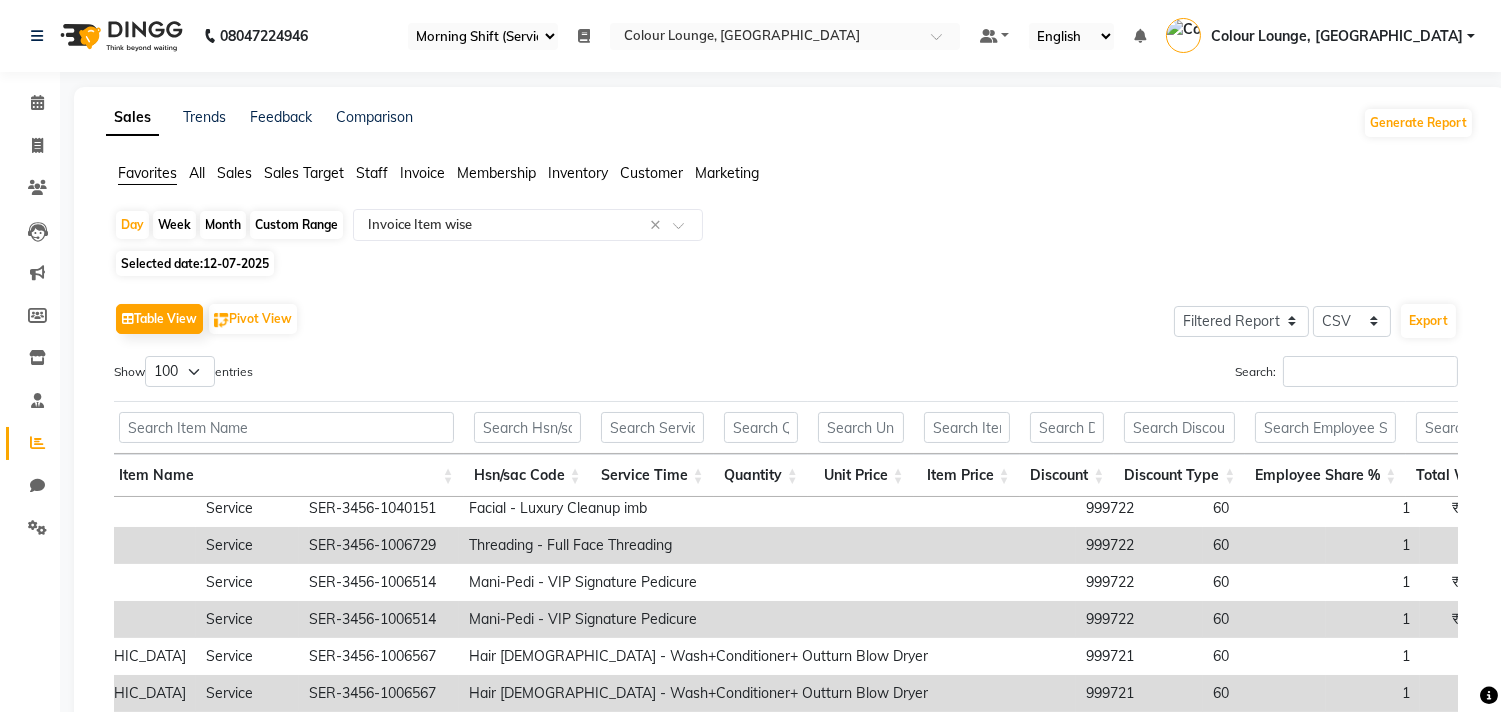 click on "Colour Lounge, [GEOGRAPHIC_DATA]" at bounding box center (1337, 36) 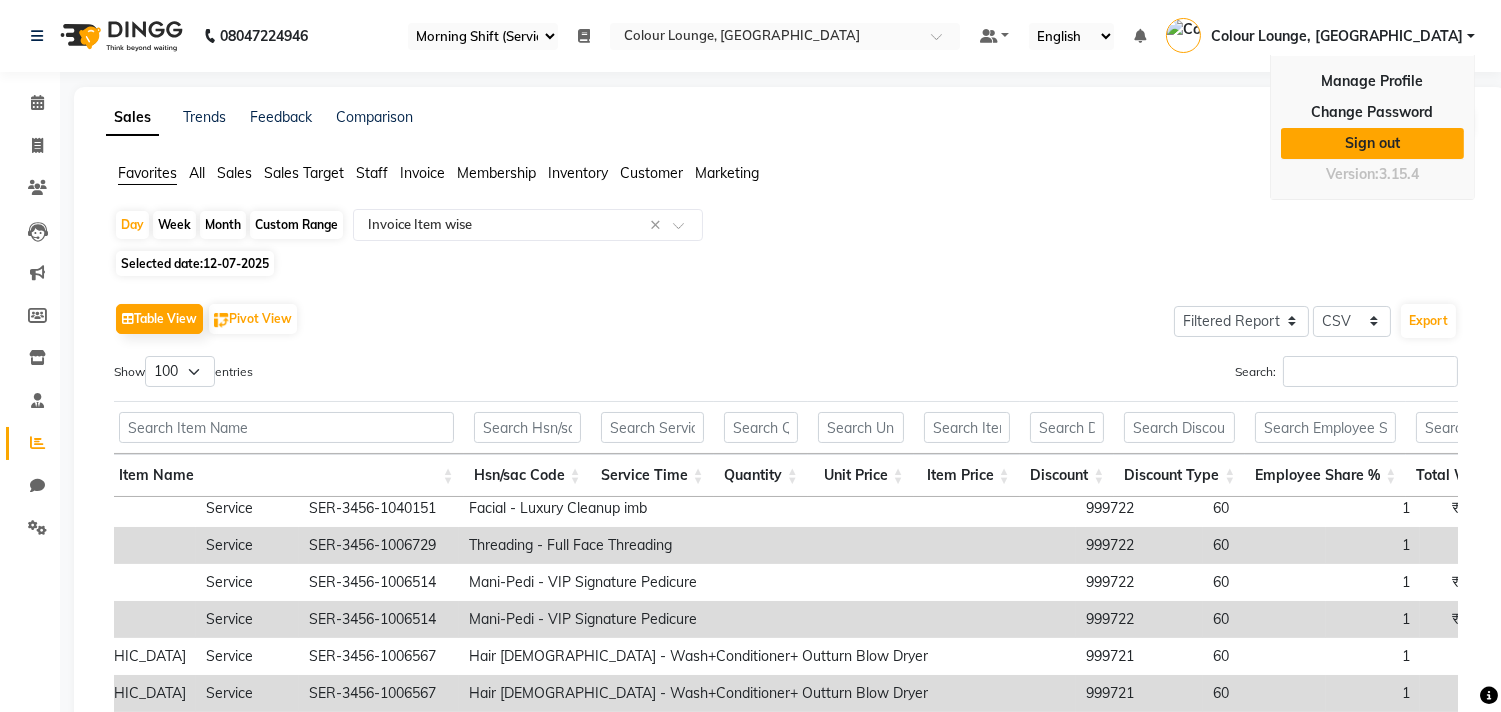click on "Sign out" at bounding box center [1372, 143] 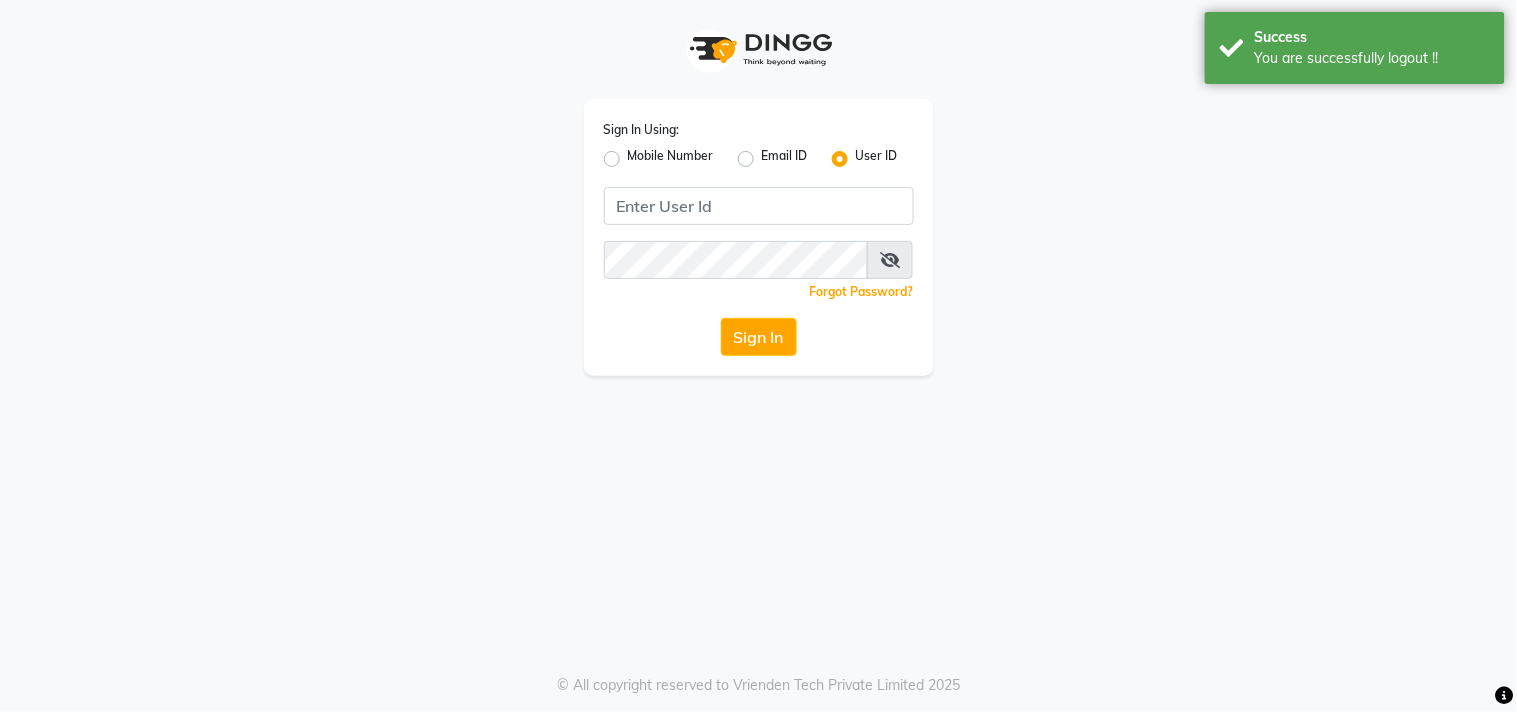 click on "Mobile Number" 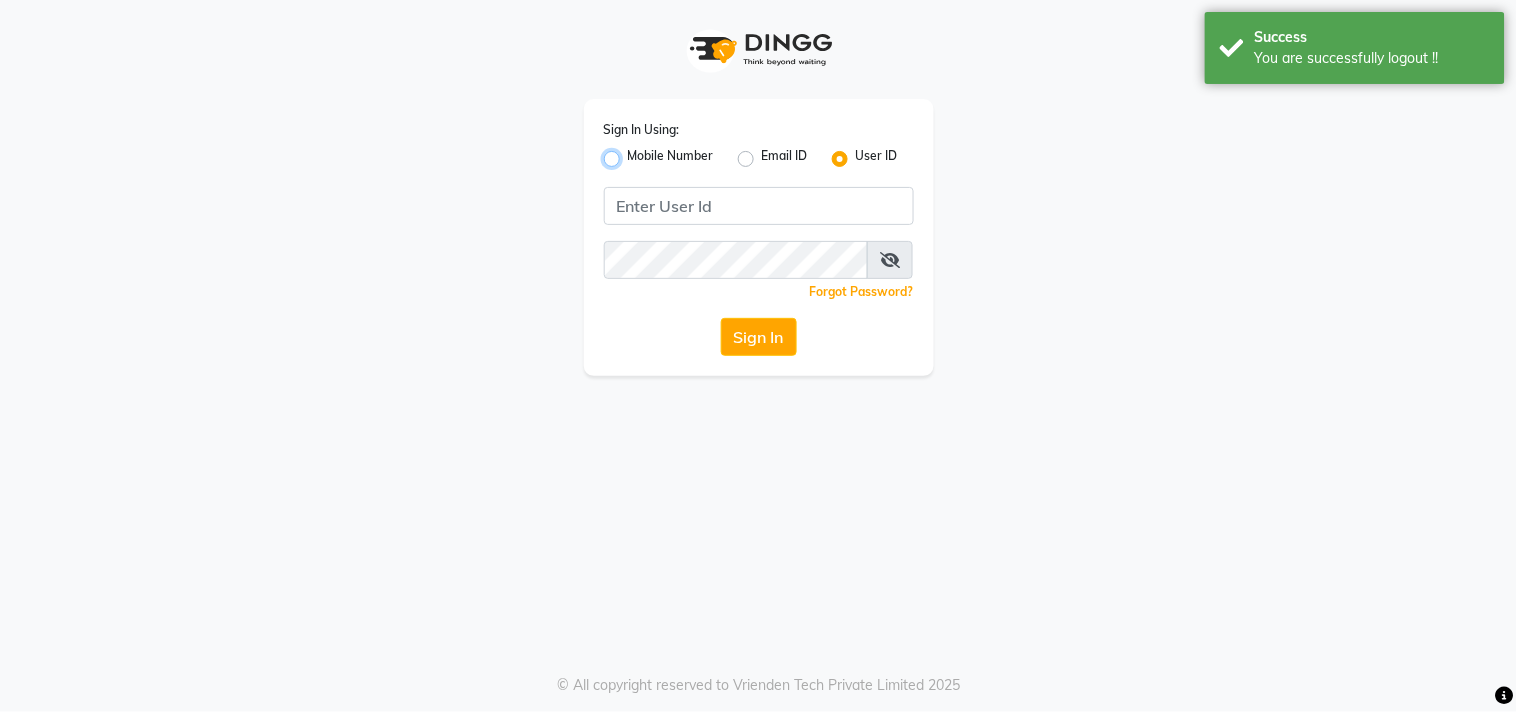 click on "Mobile Number" at bounding box center [634, 153] 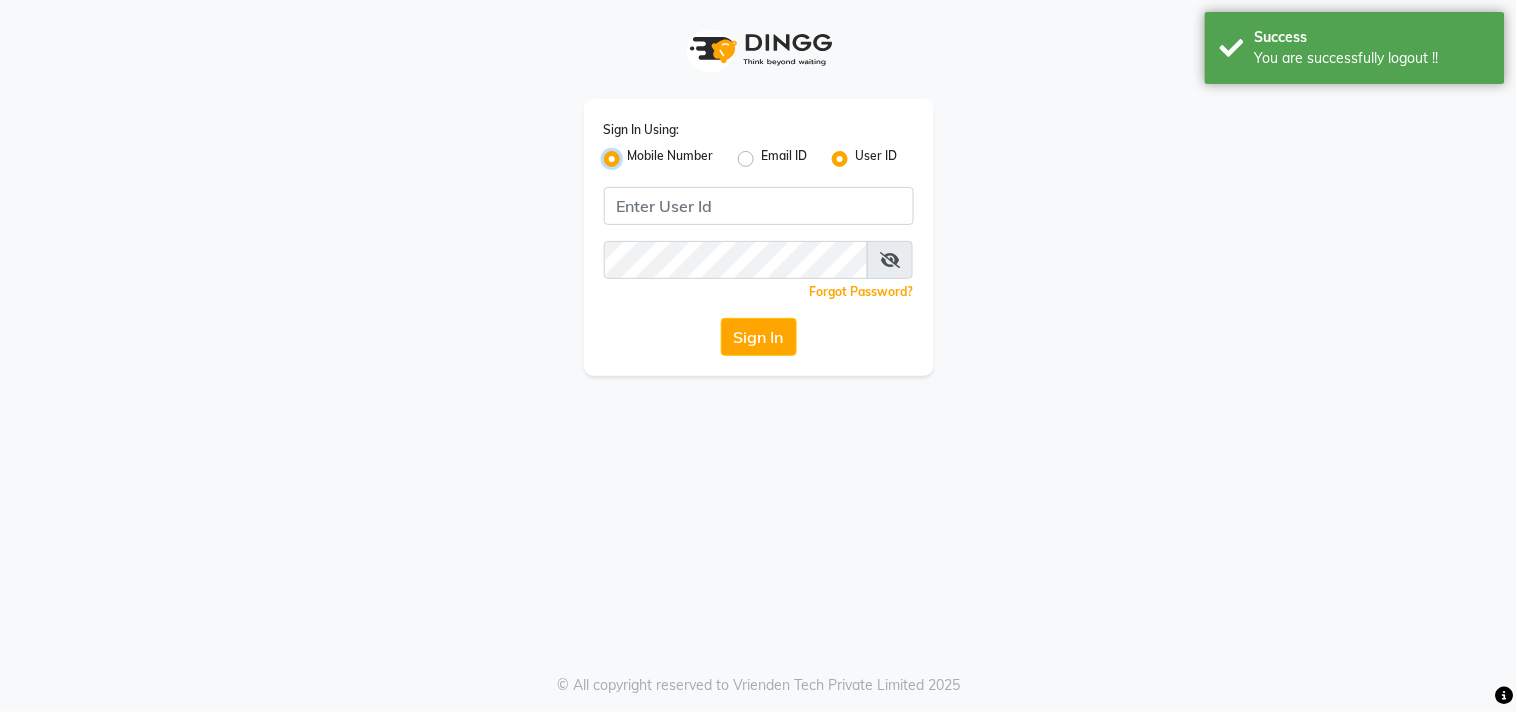radio on "false" 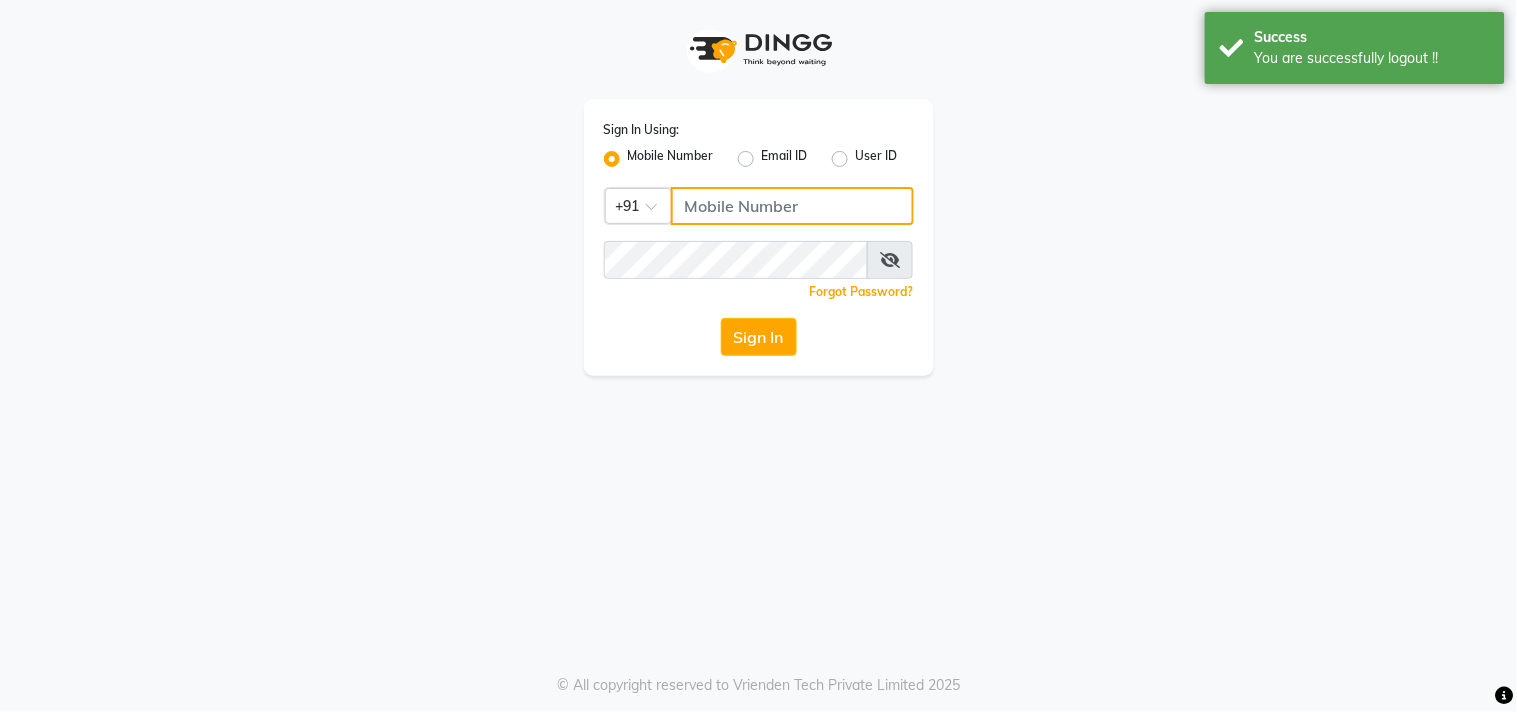 click 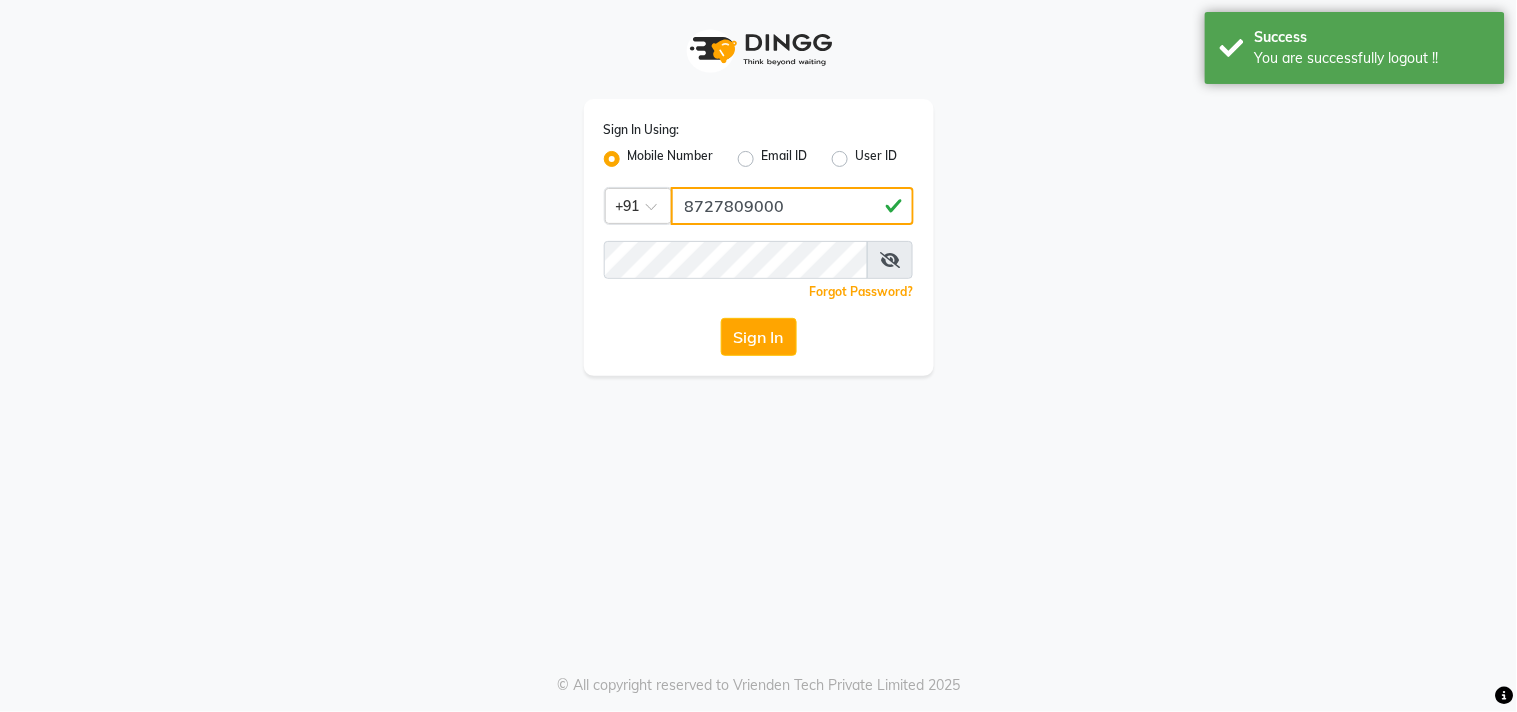 click on "8727809000" 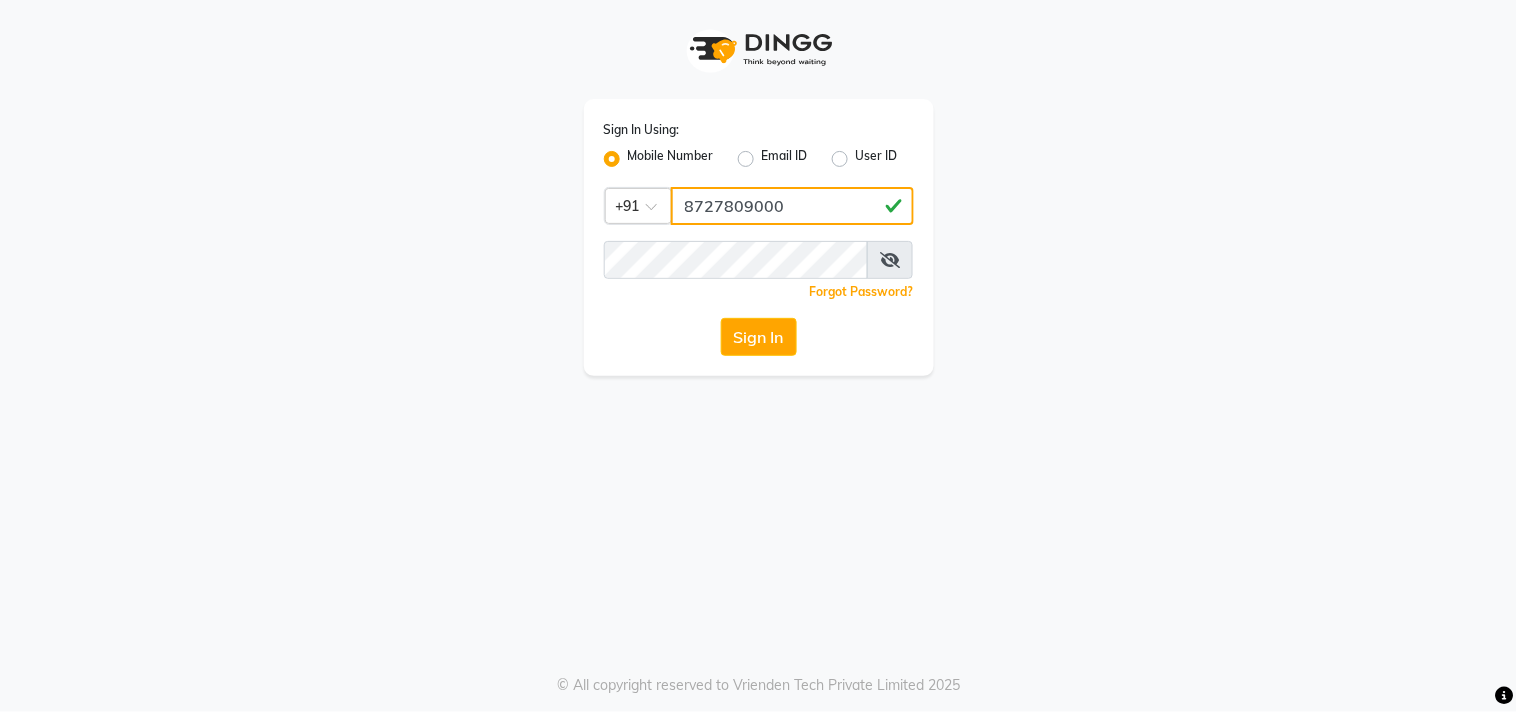 type on "8727809000" 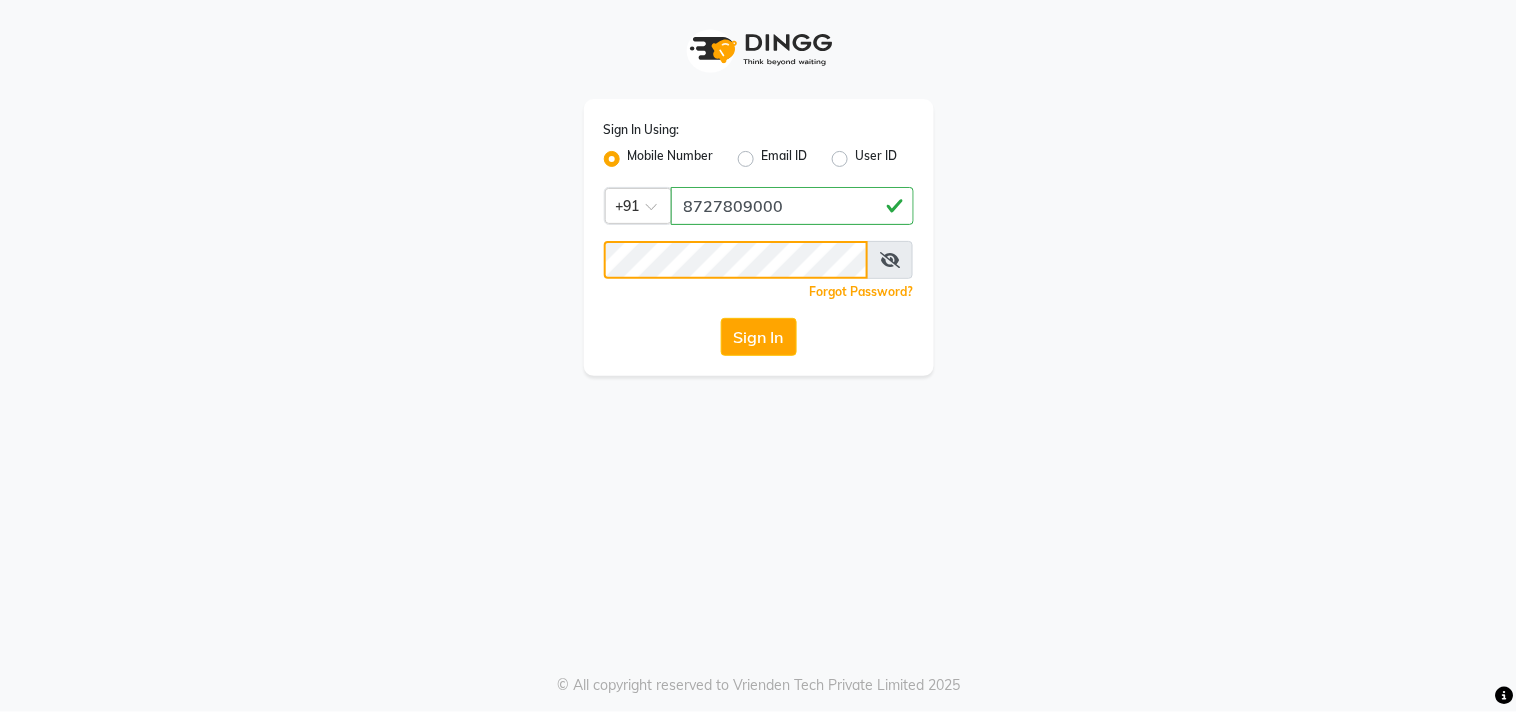 click on "Sign In" 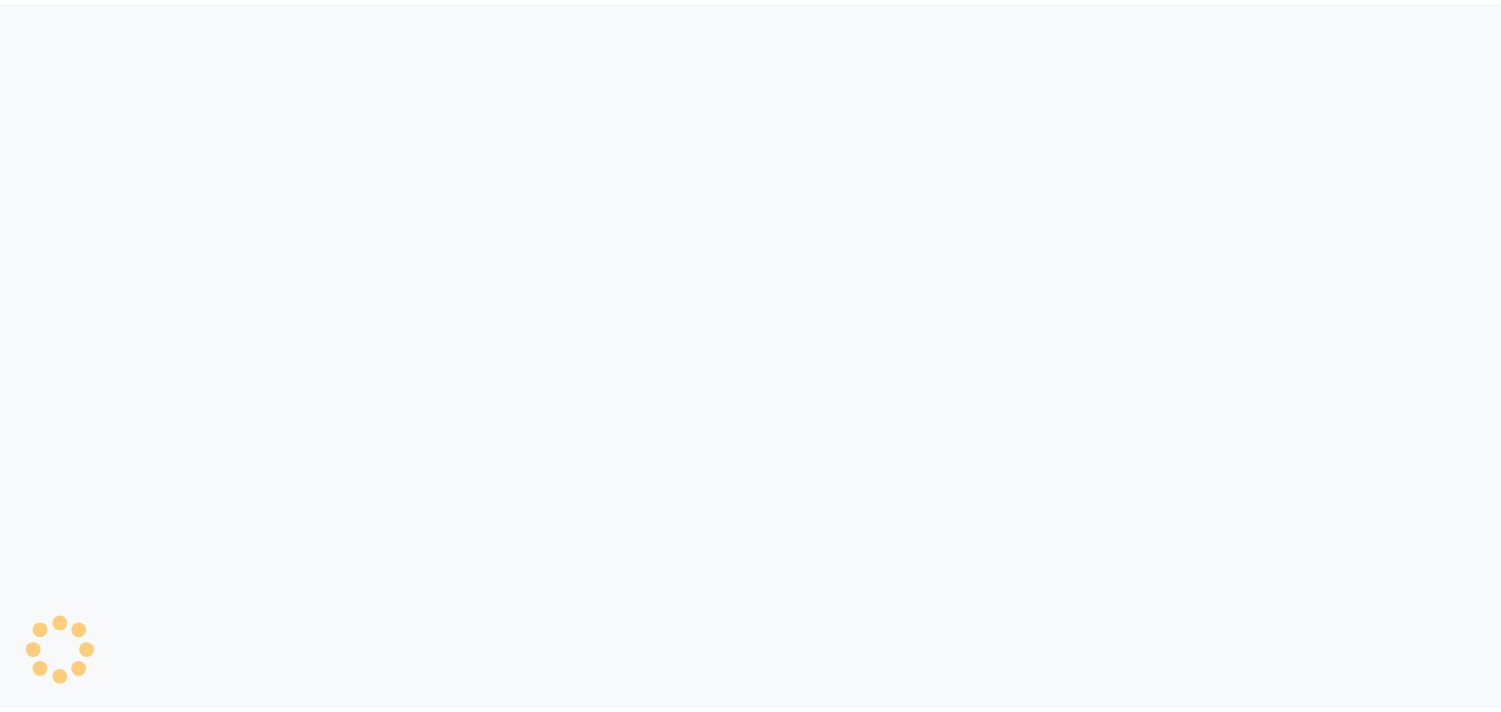 scroll, scrollTop: 0, scrollLeft: 0, axis: both 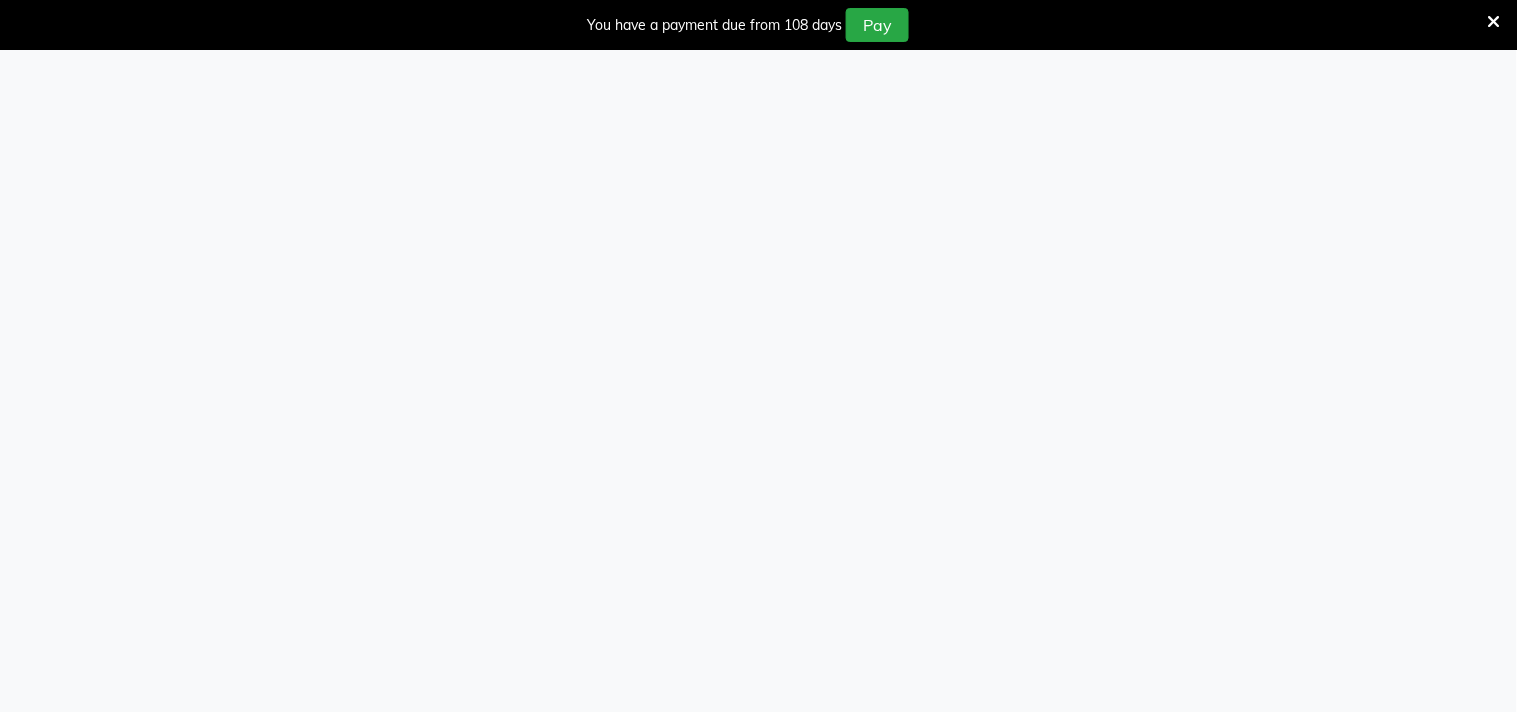 select on "83" 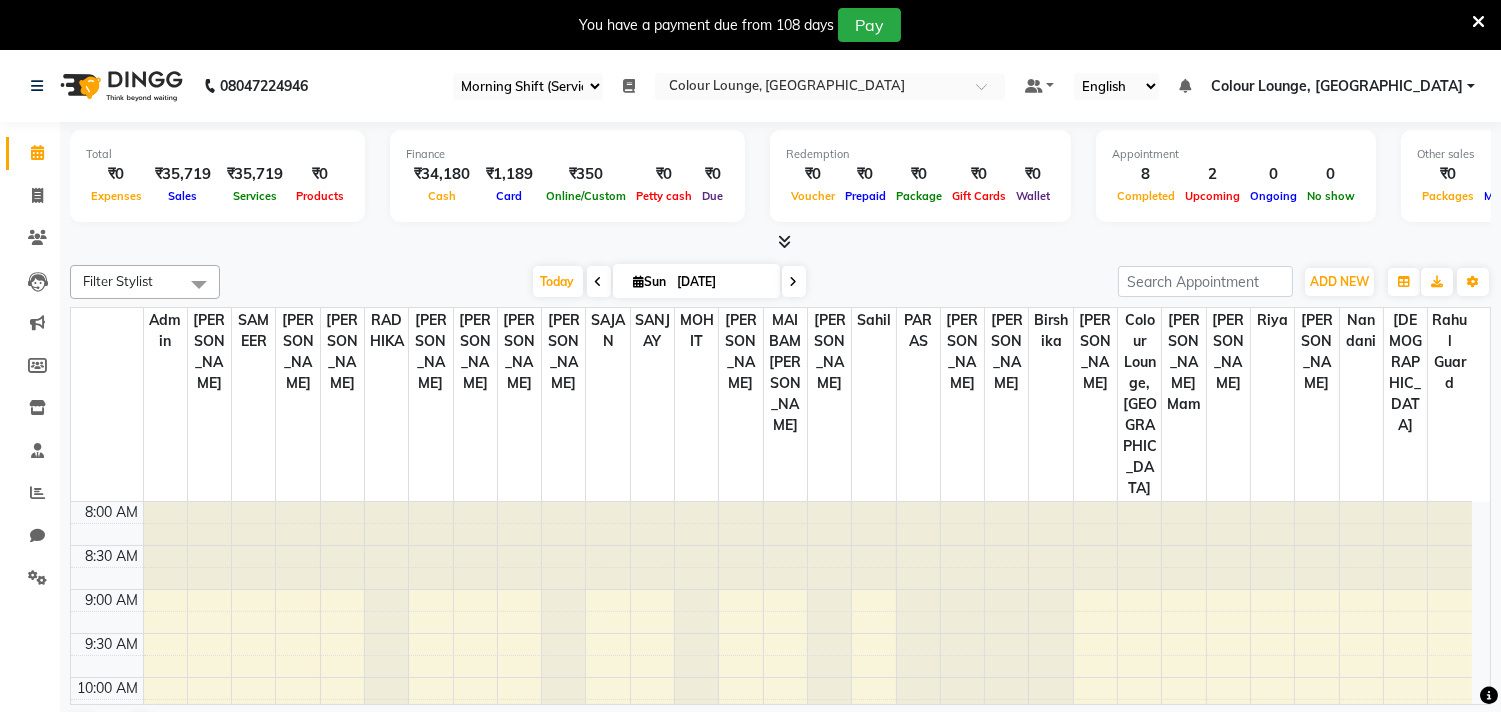 click at bounding box center (1478, 22) 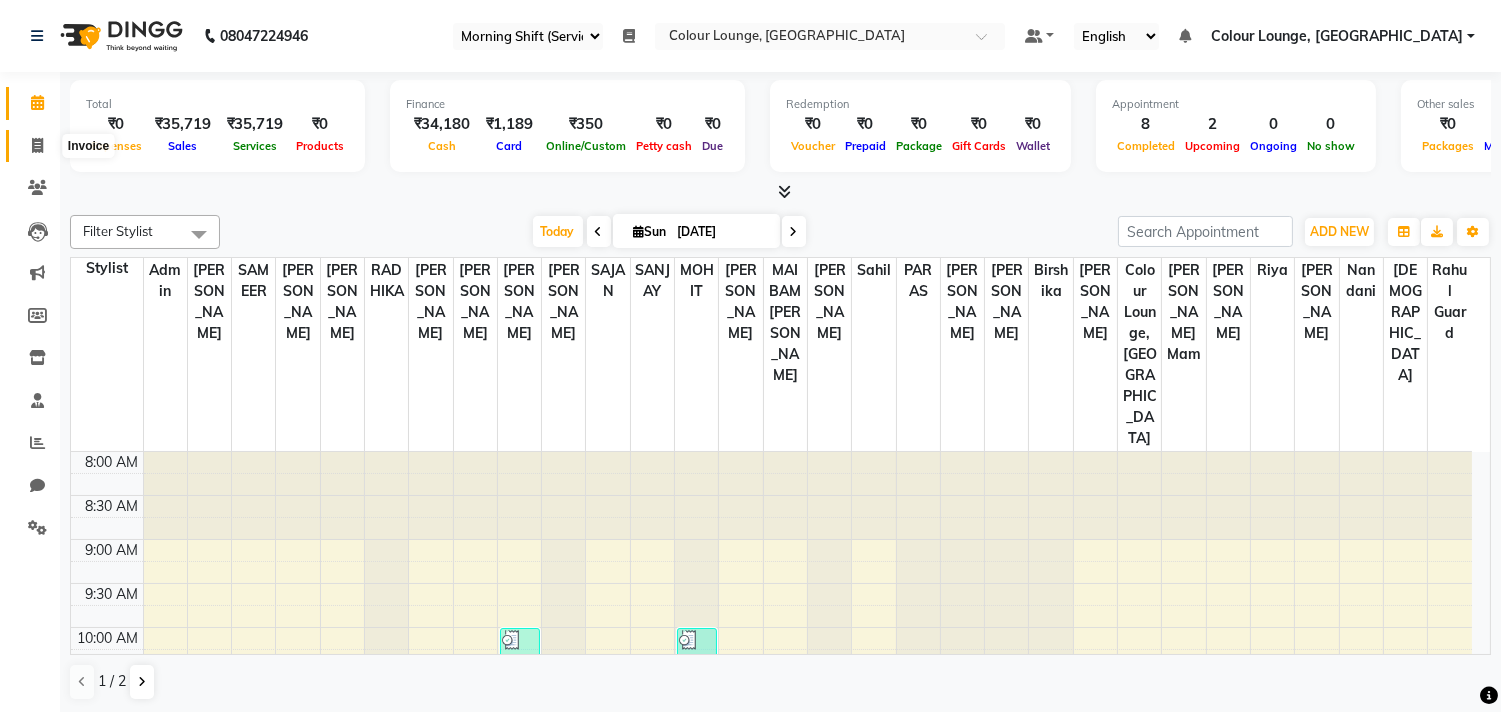 scroll, scrollTop: 0, scrollLeft: 0, axis: both 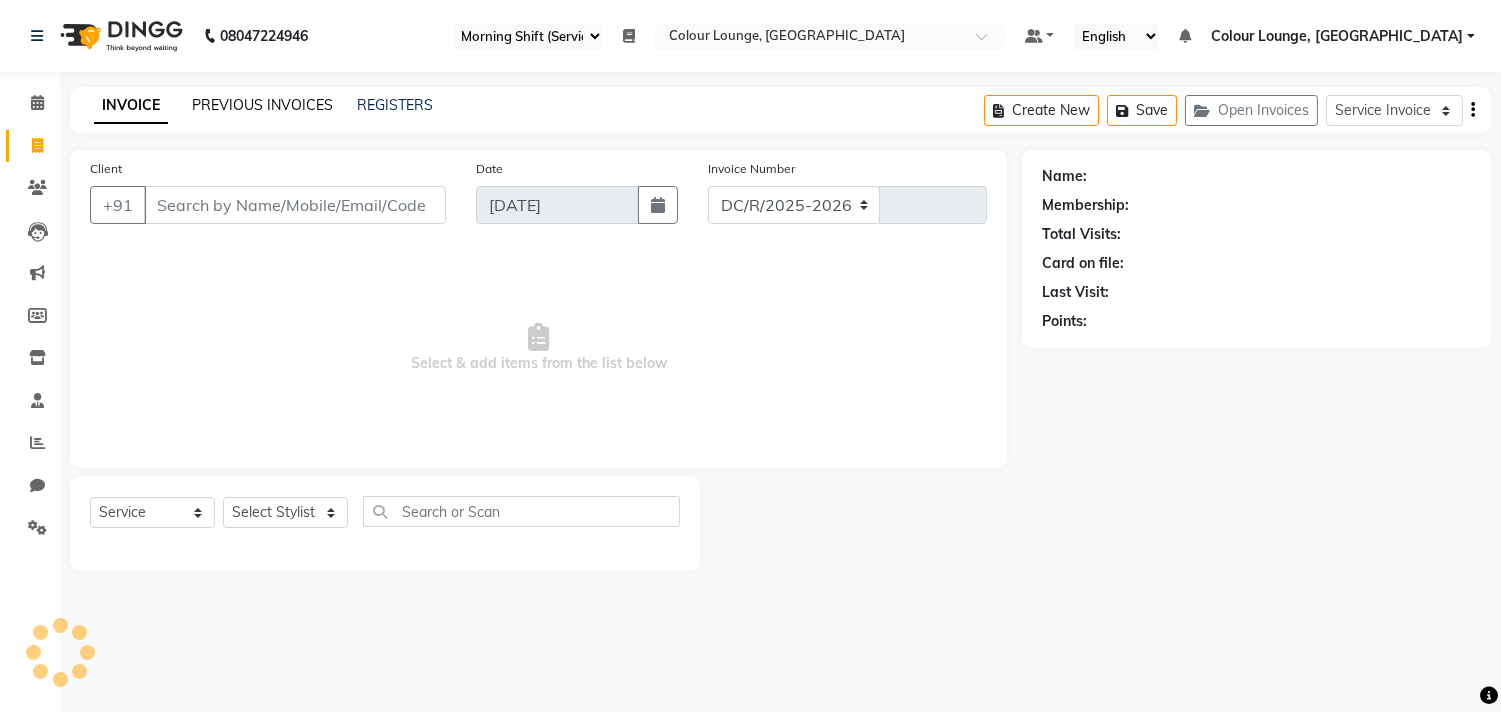 select on "8013" 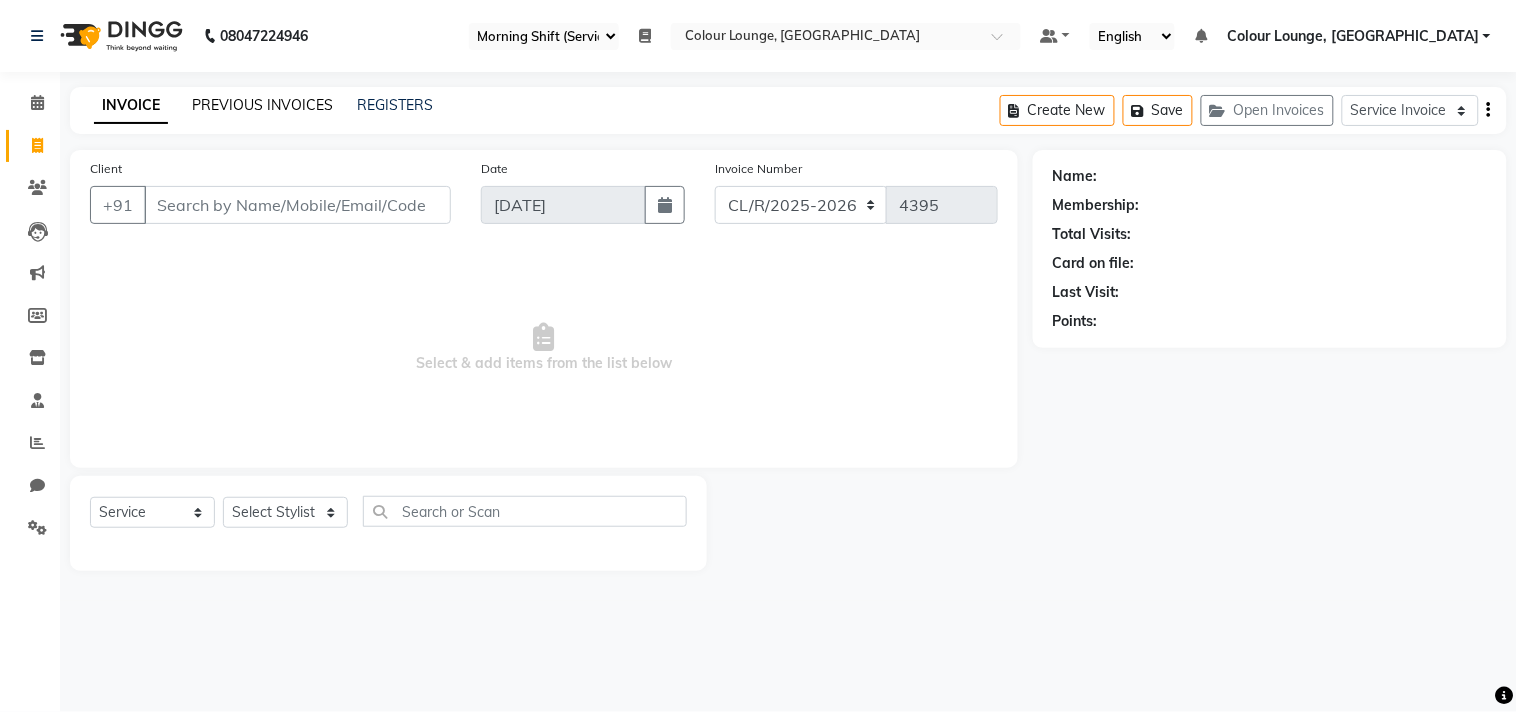 click on "PREVIOUS INVOICES" 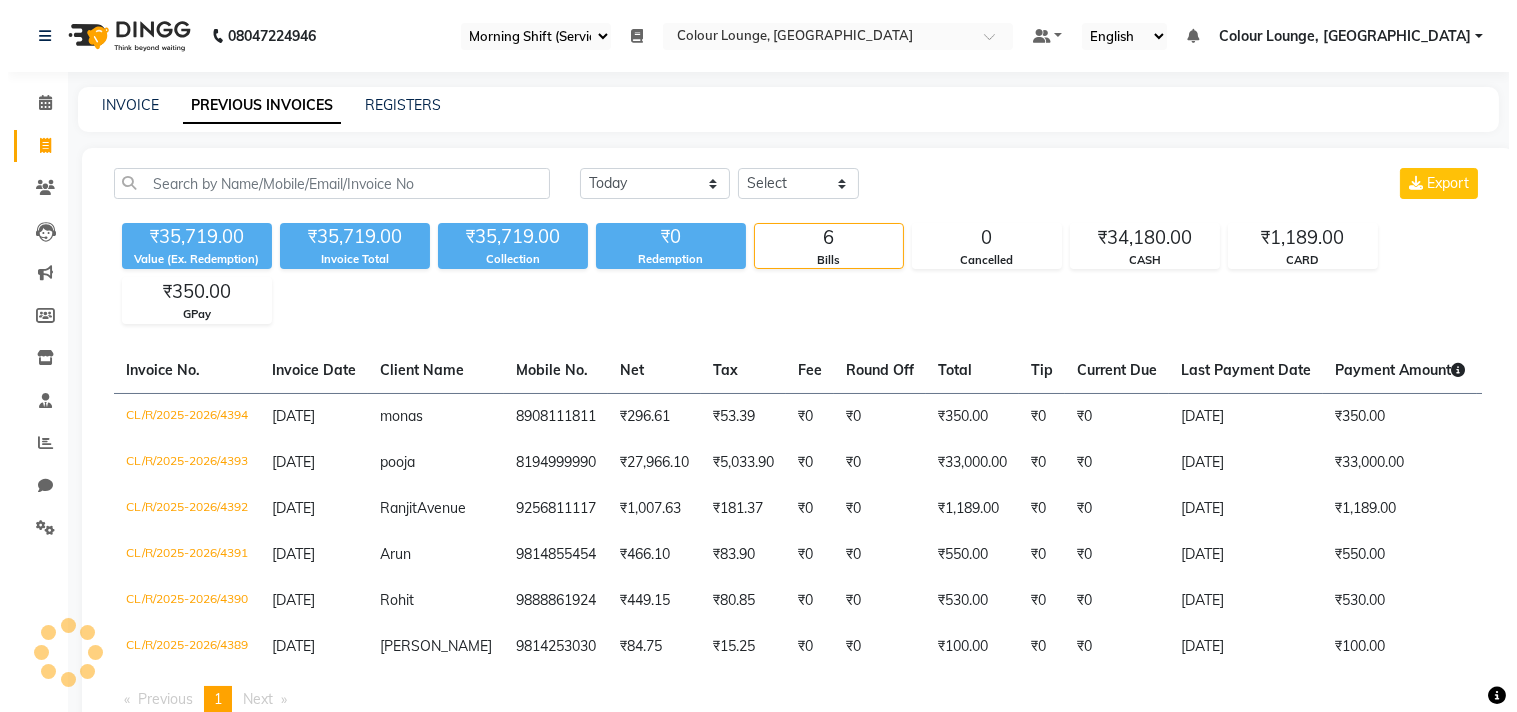 scroll, scrollTop: 0, scrollLeft: 0, axis: both 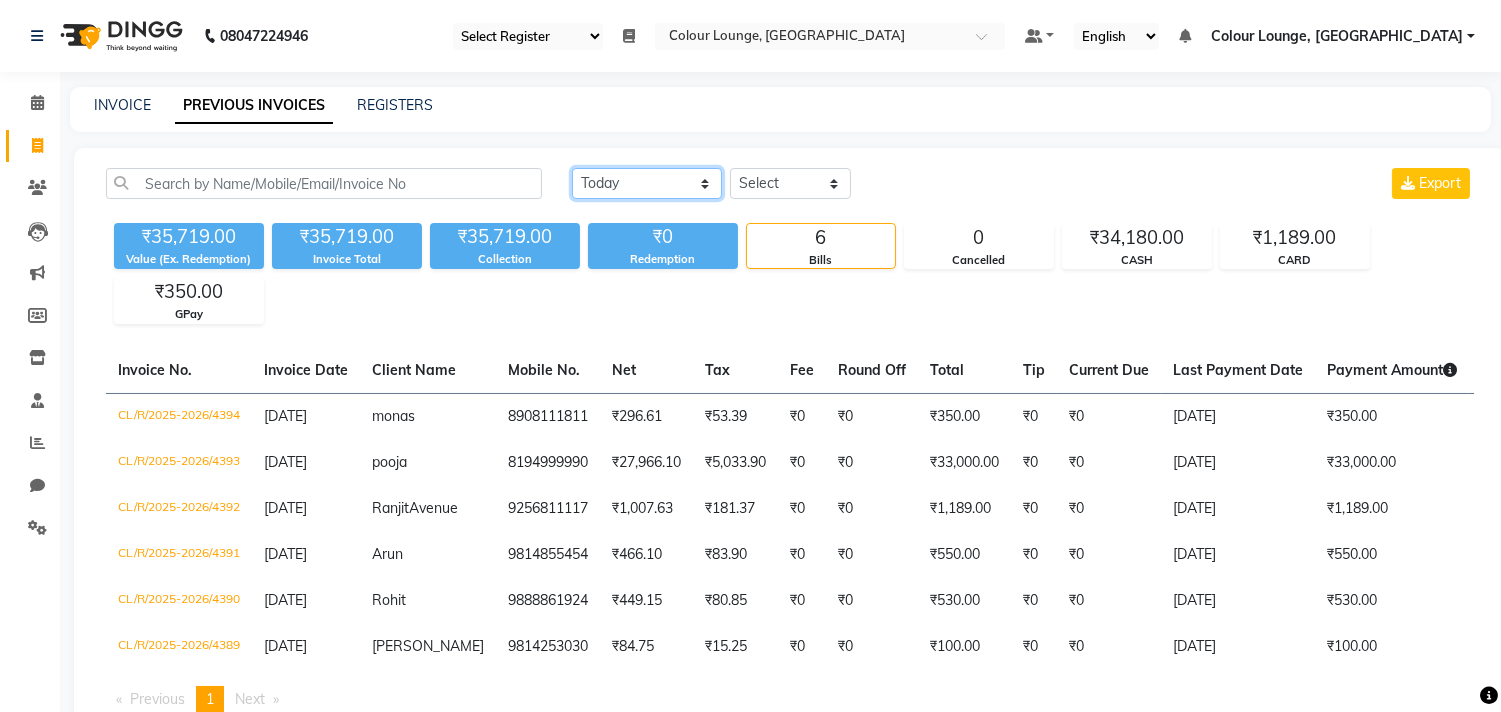 click on "Today Yesterday Custom Range" 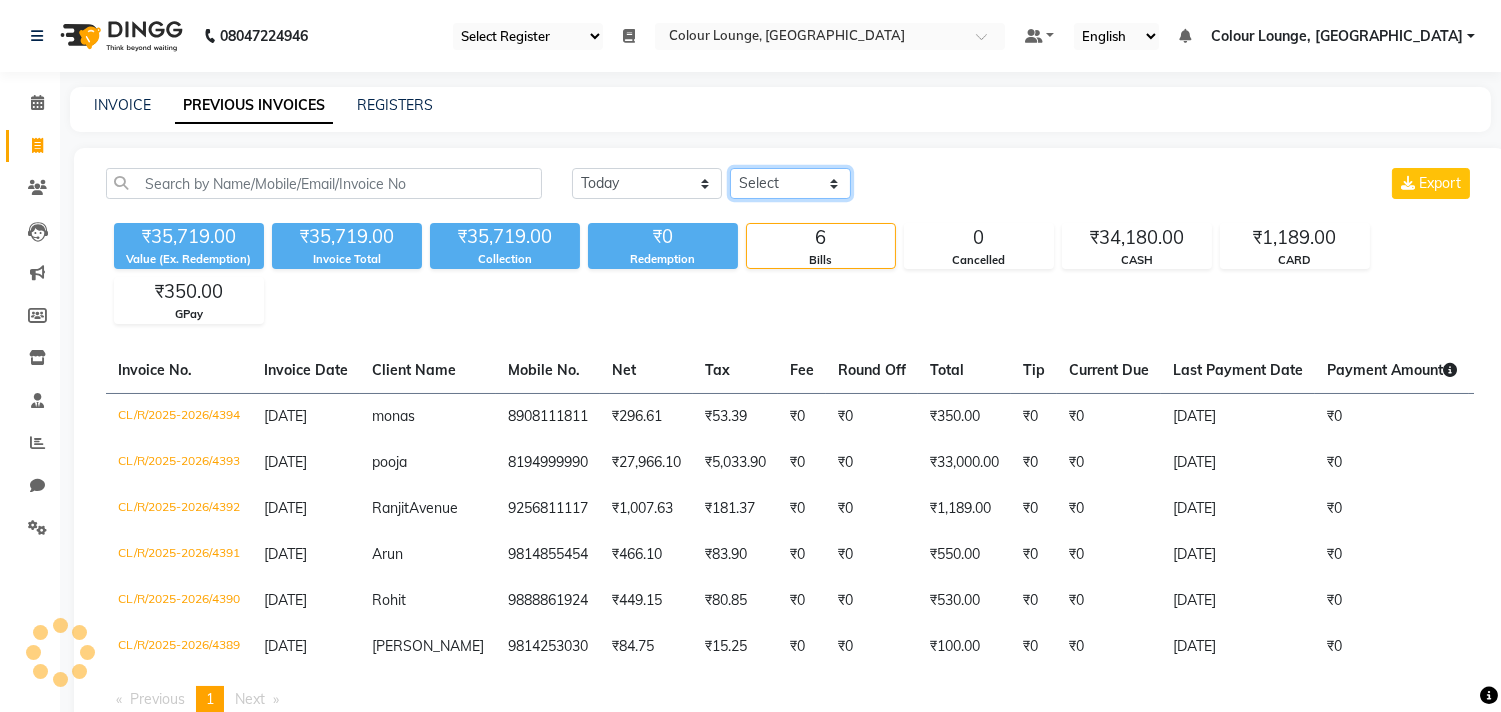 click on "Select Service Invoice Product Invoice" 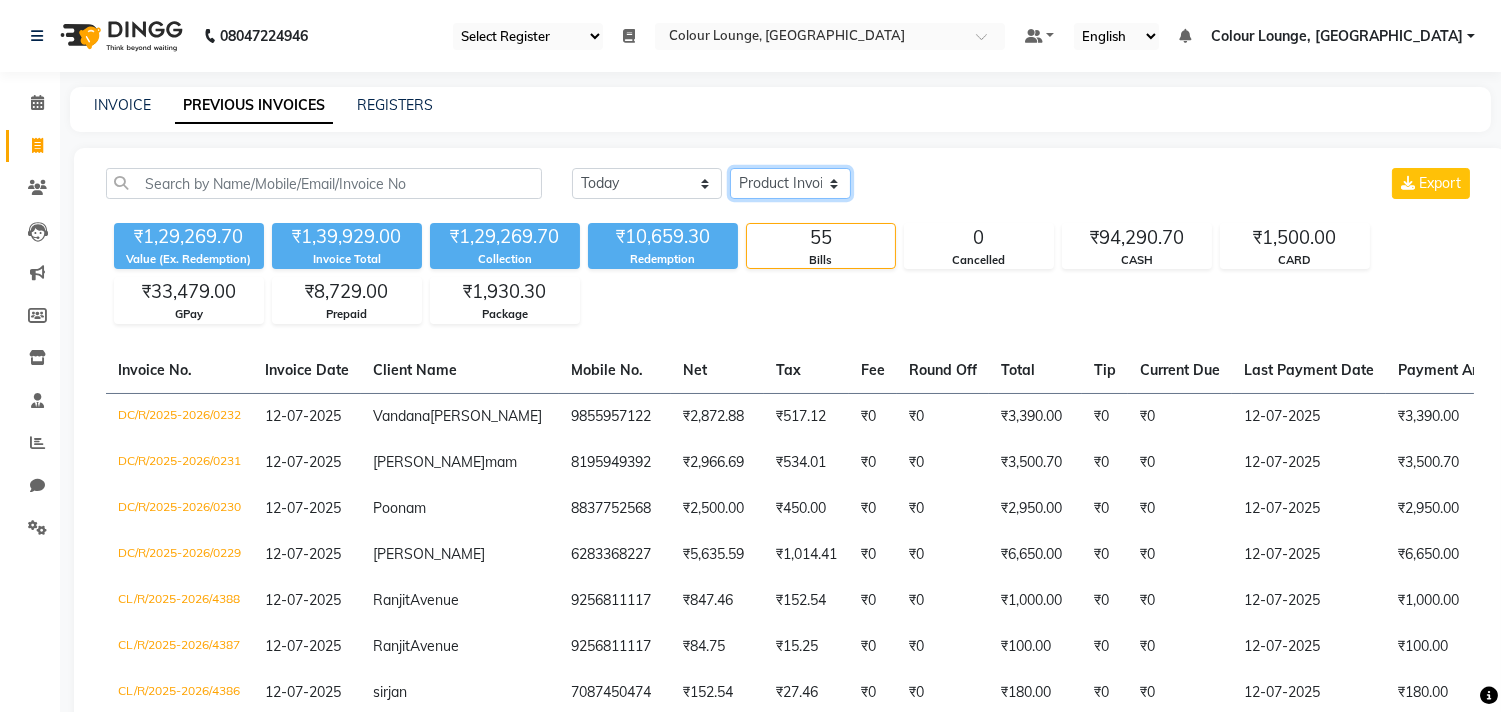 click on "Select Service Invoice Product Invoice" 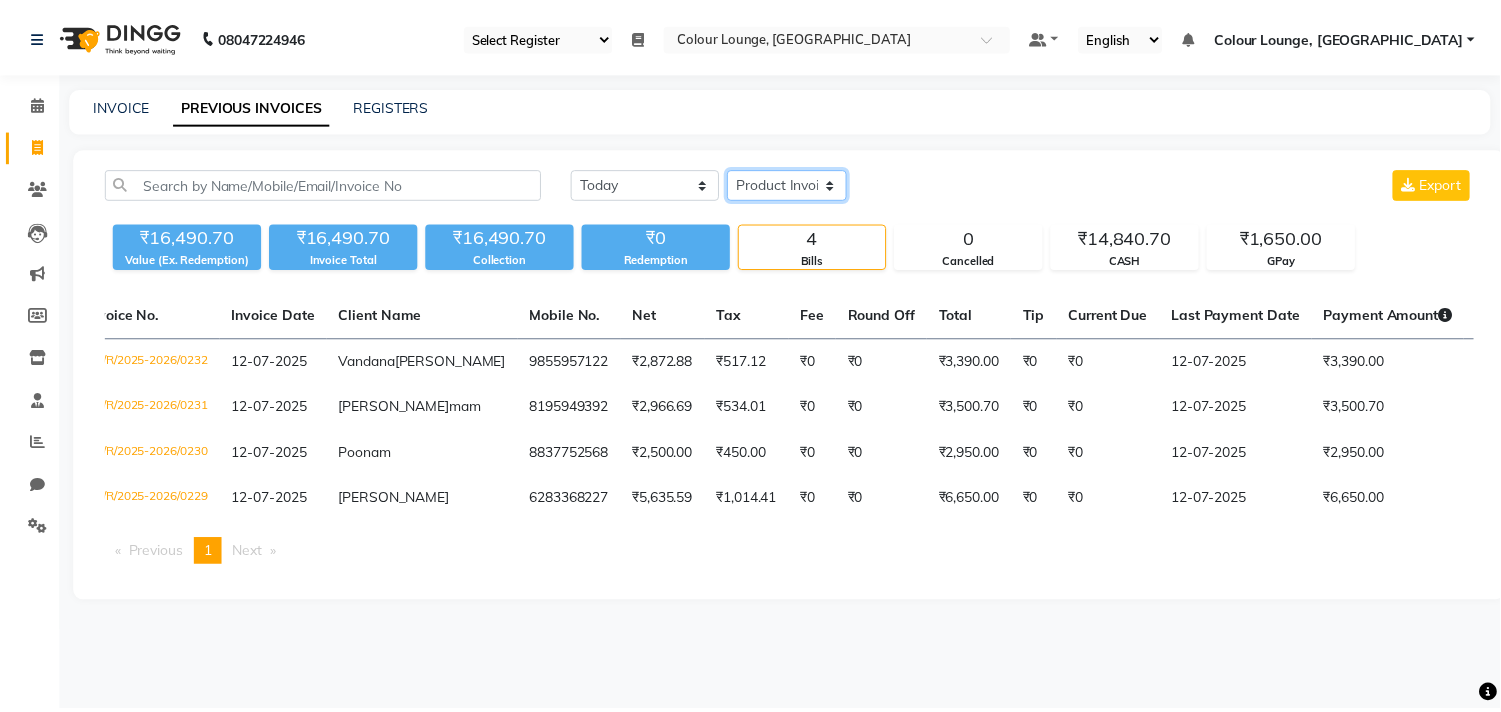 scroll, scrollTop: 0, scrollLeft: 0, axis: both 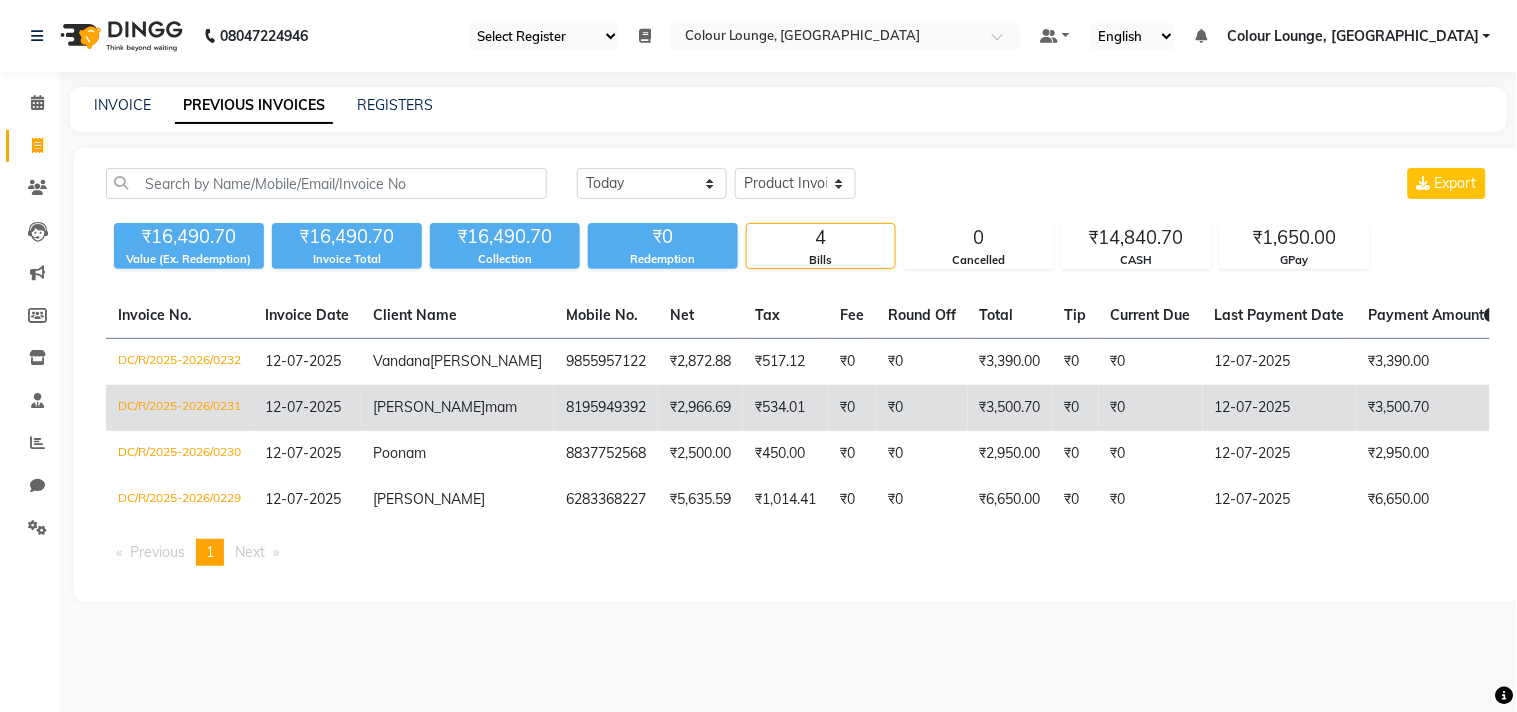 click on "8195949392" 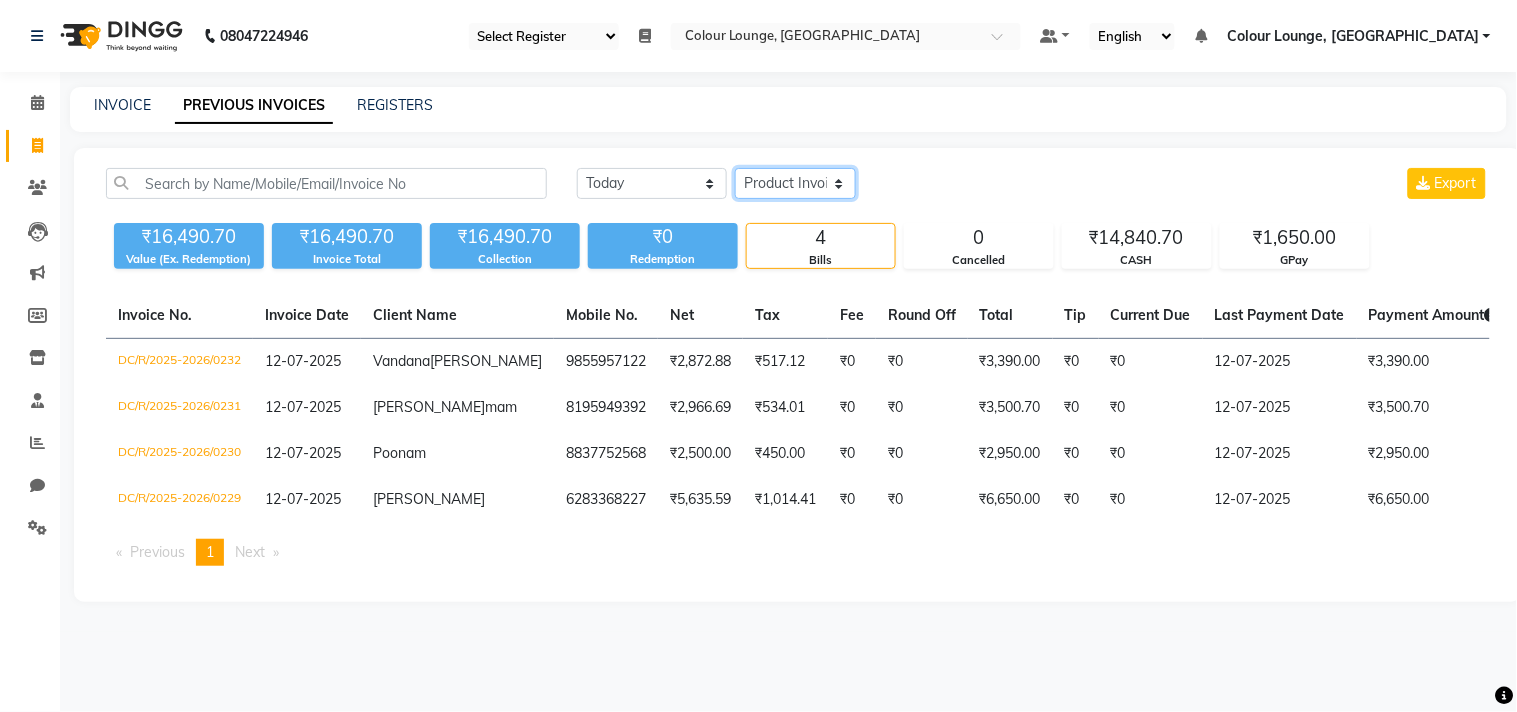 drag, startPoint x: 810, startPoint y: 185, endPoint x: 797, endPoint y: 196, distance: 17.029387 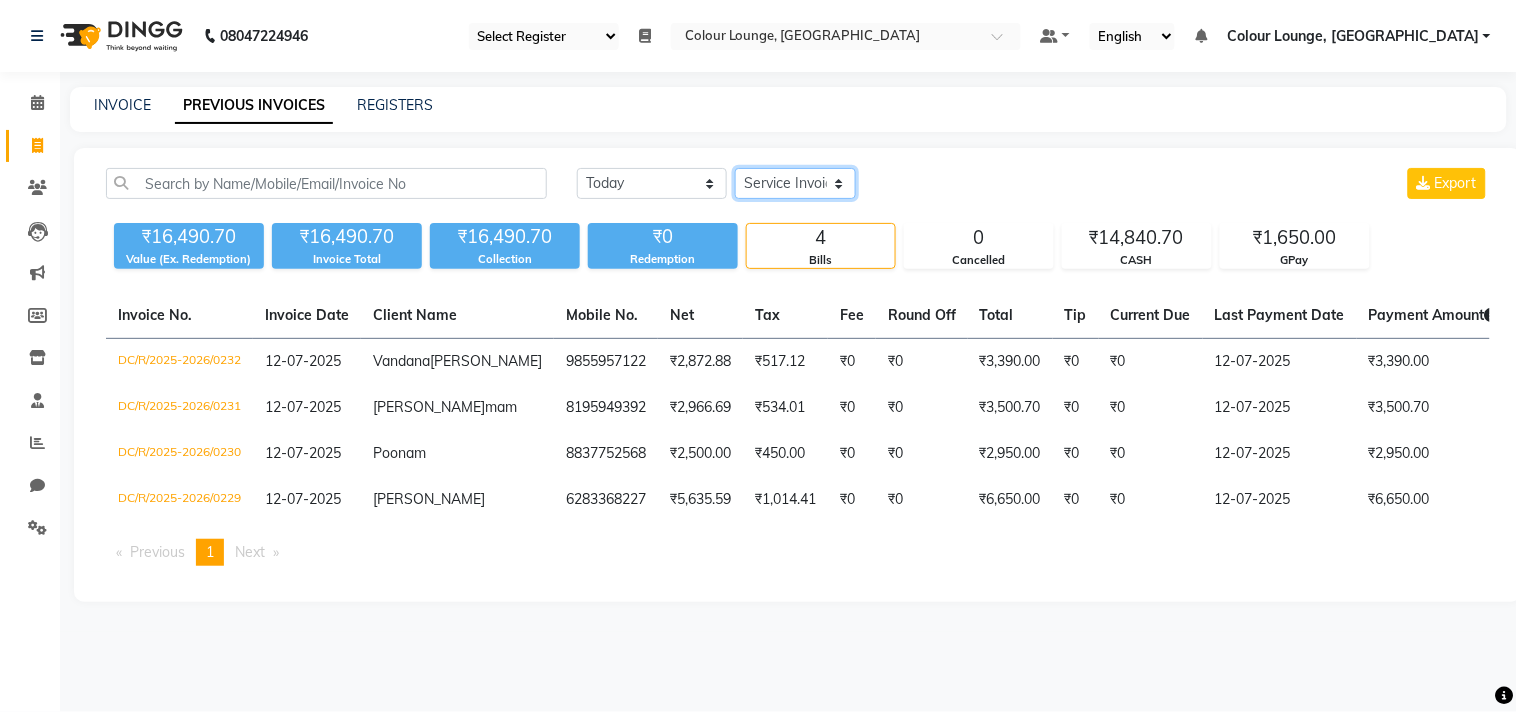 click on "Select Service Invoice Product Invoice" 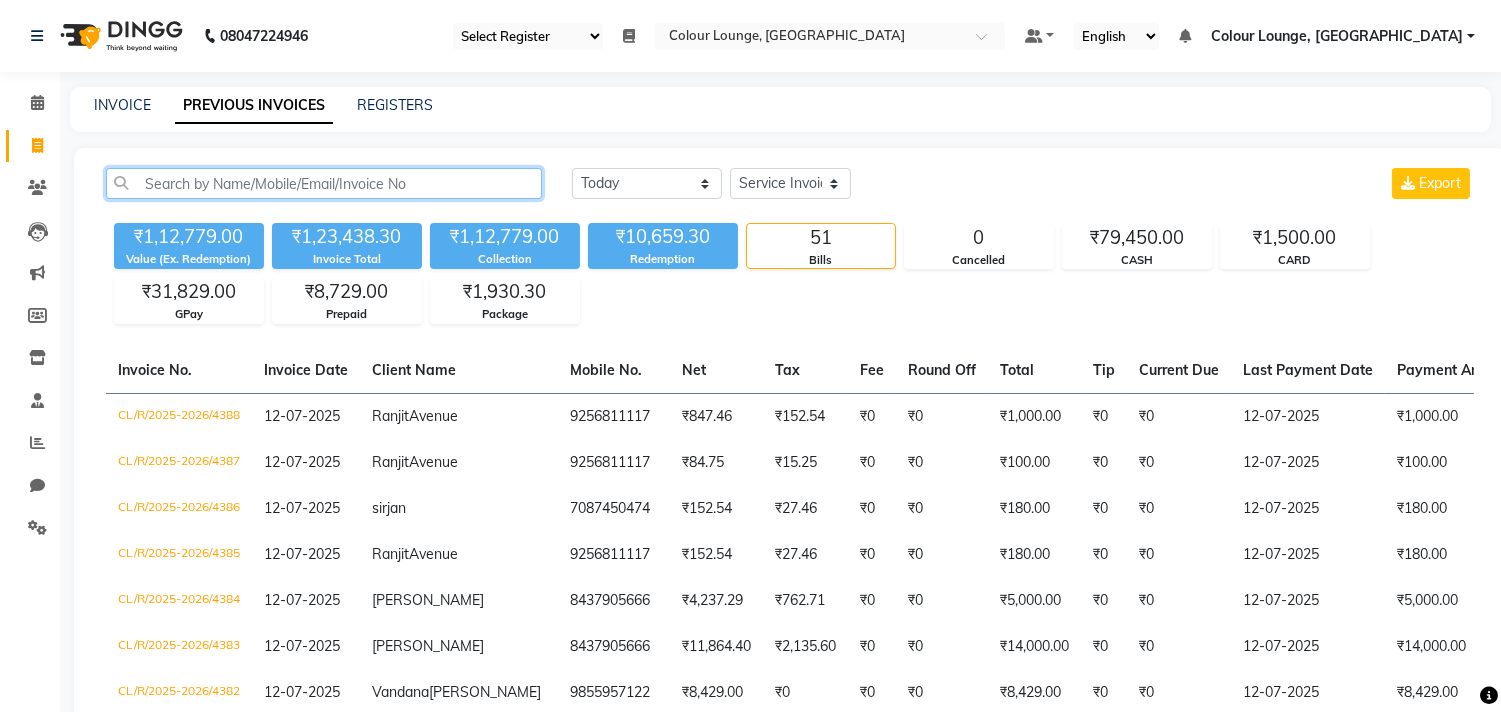 click 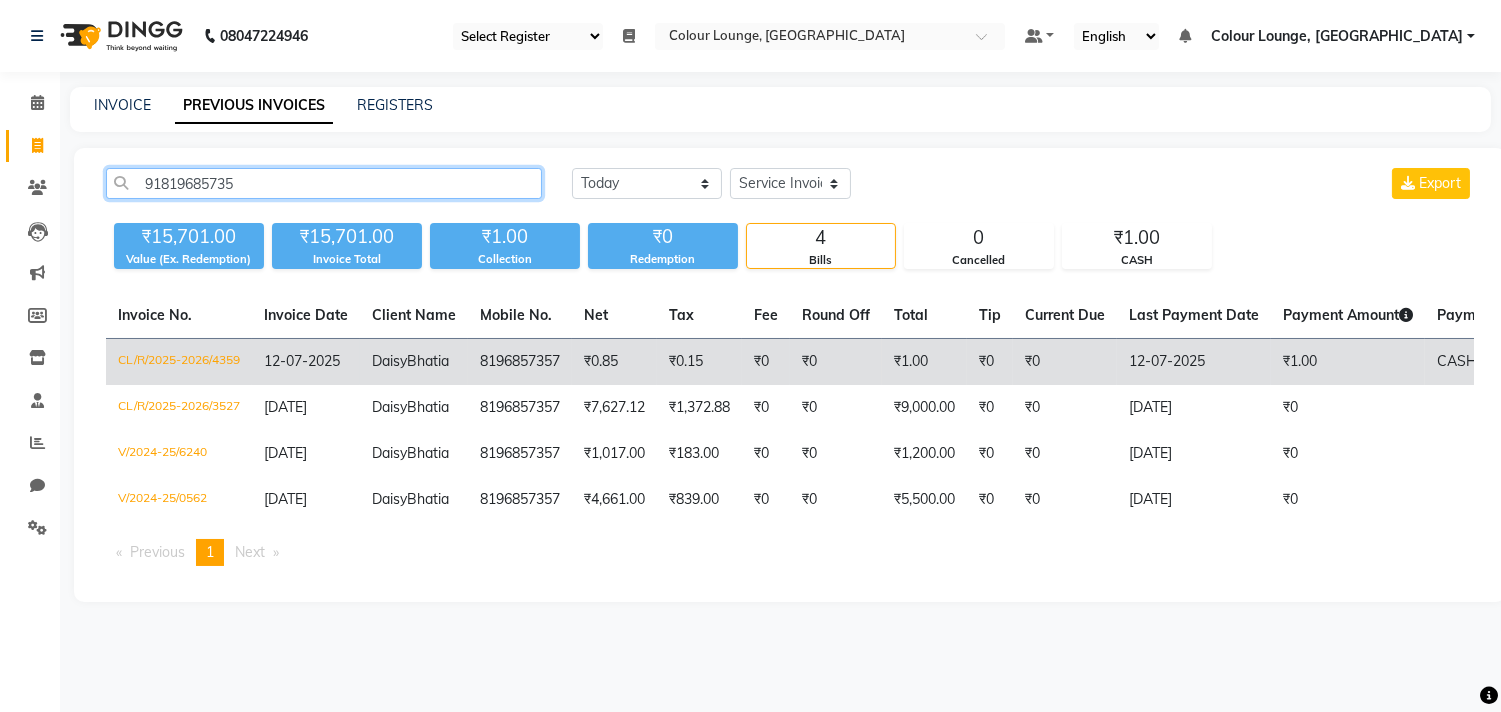 type on "91819685735" 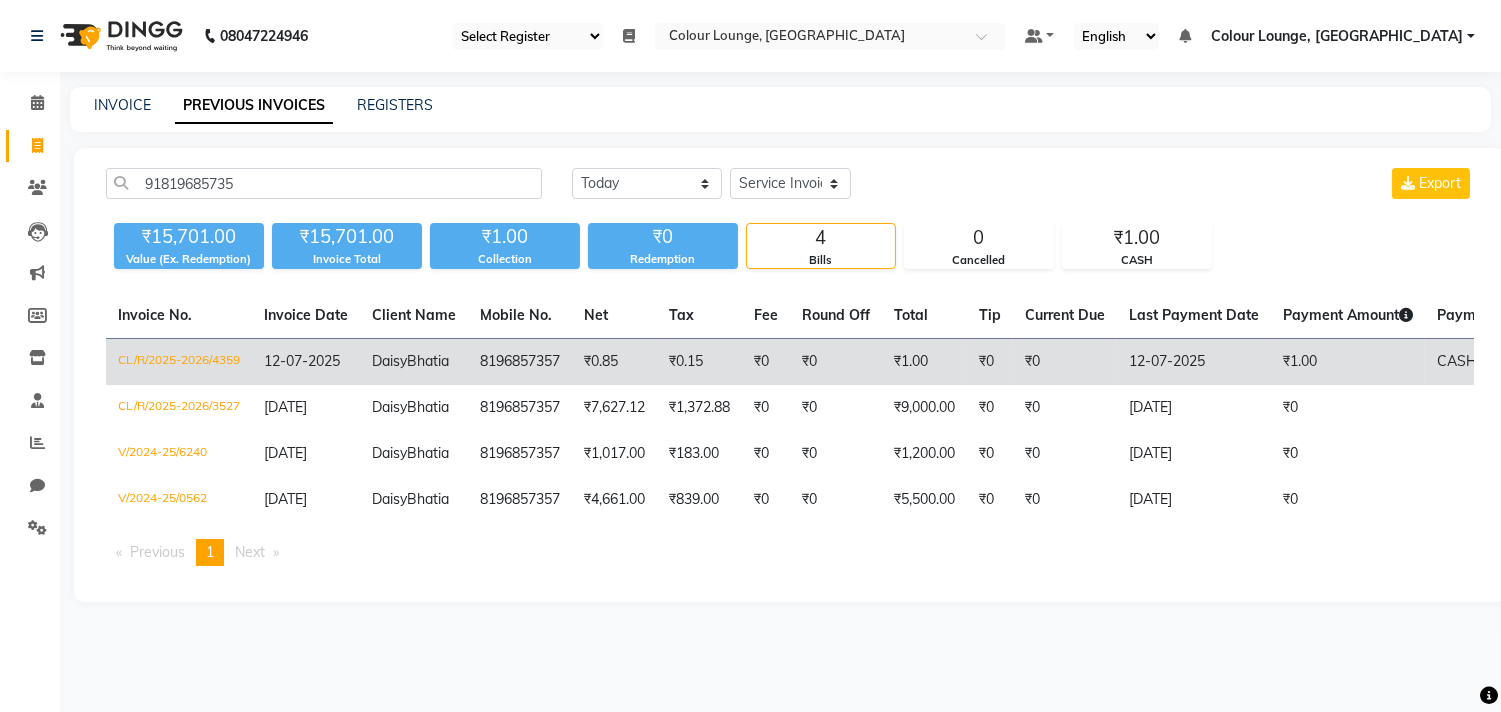 click on "₹0.85" 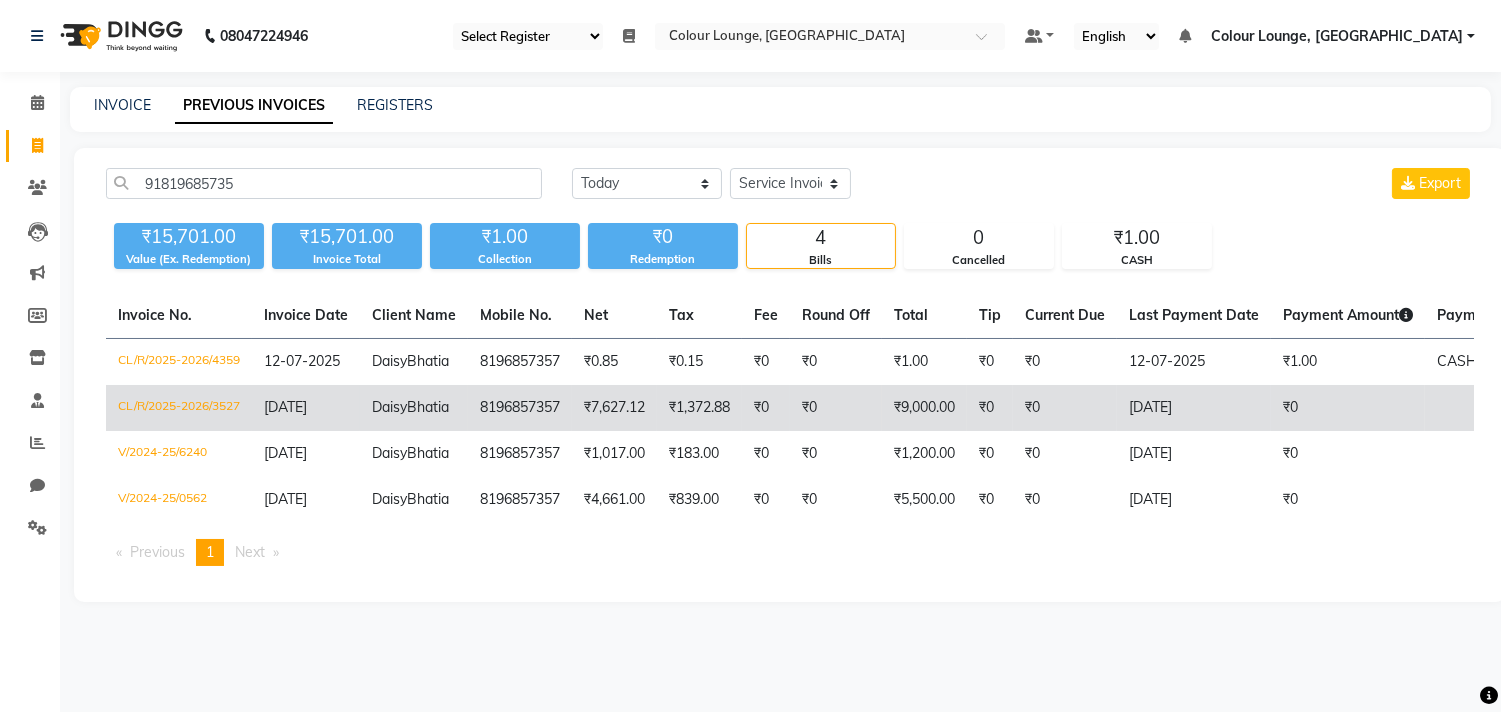 click on "₹1,372.88" 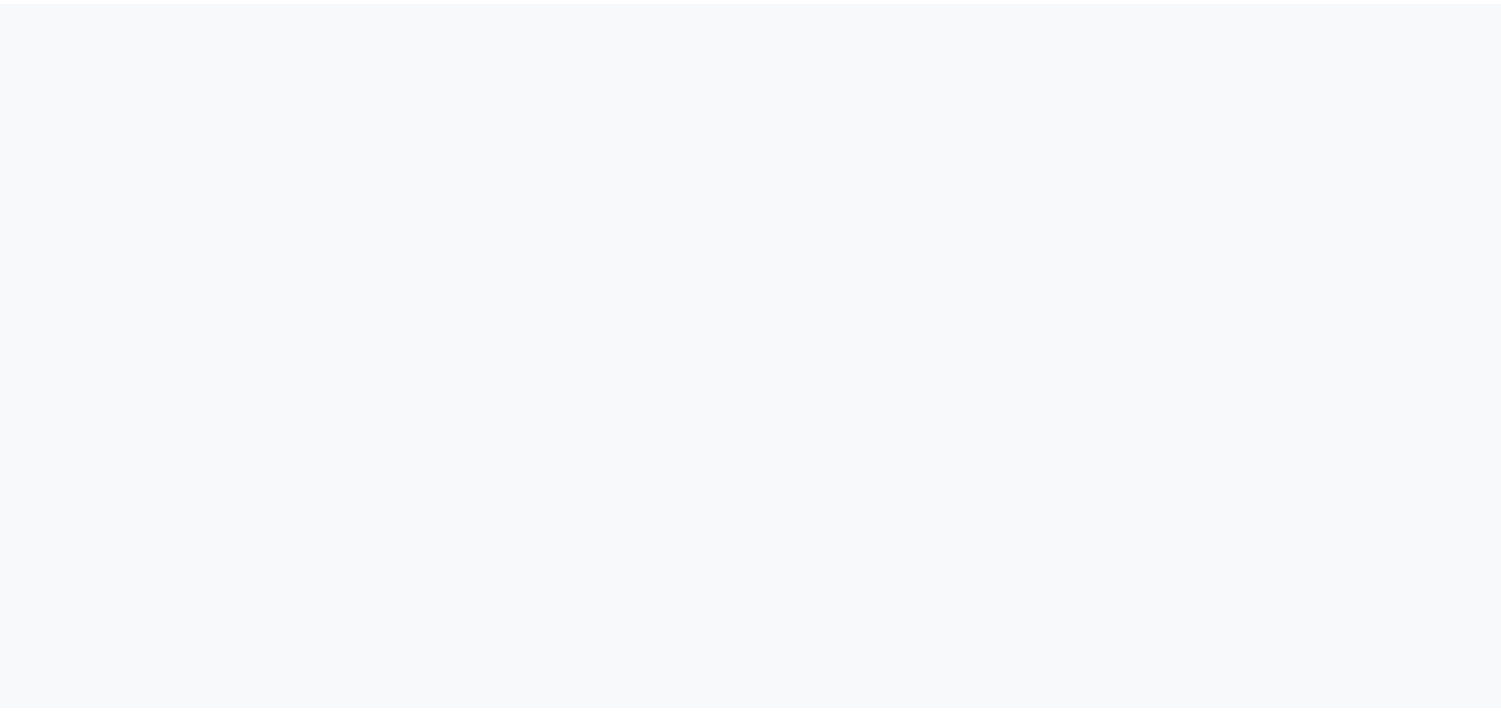 scroll, scrollTop: 0, scrollLeft: 0, axis: both 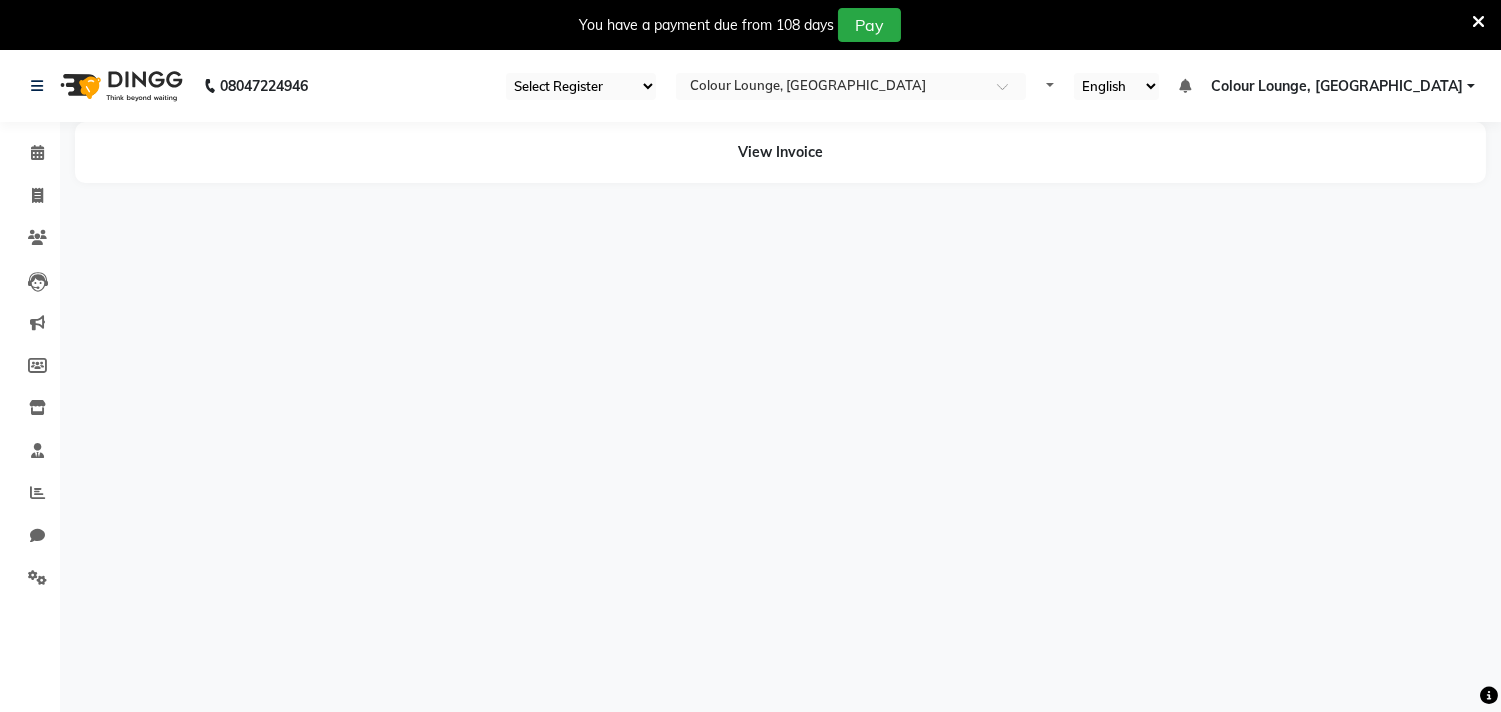 select on "83" 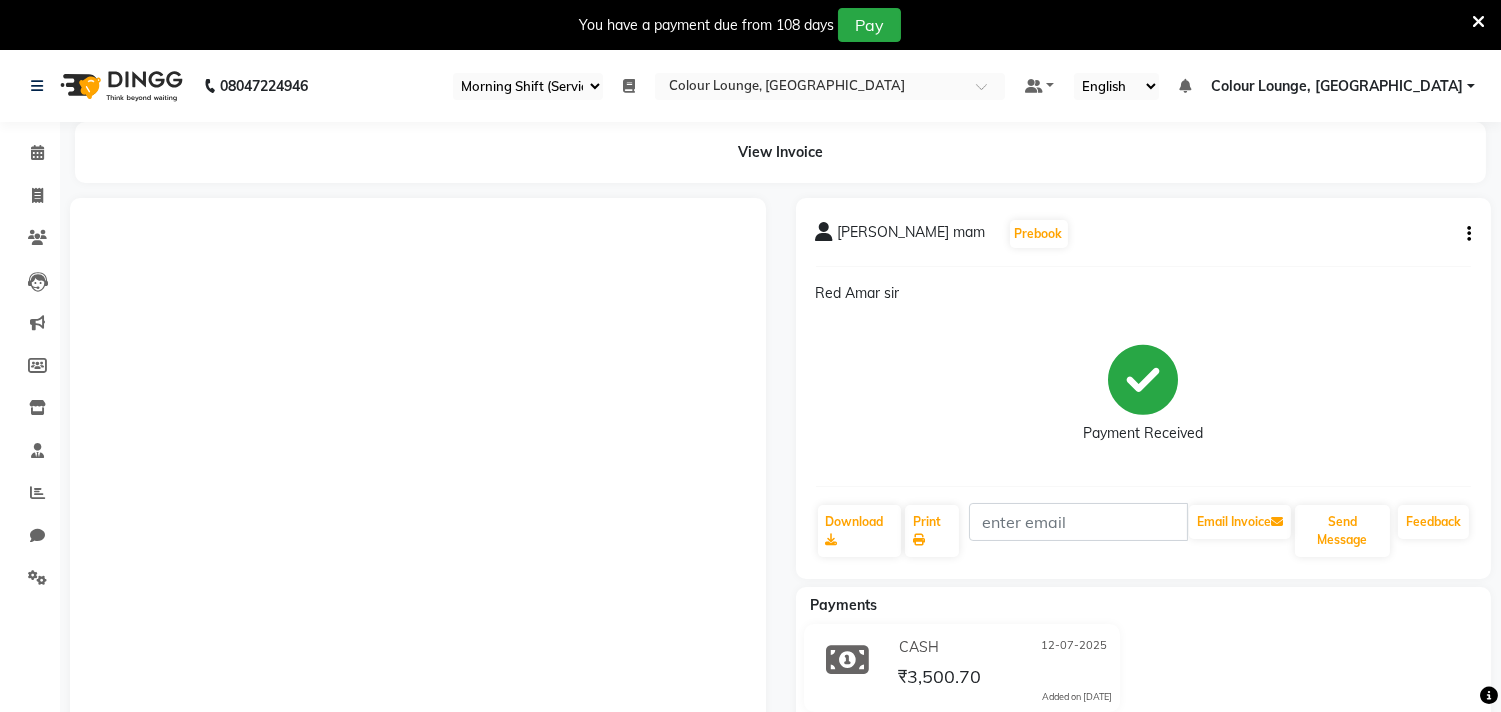 click at bounding box center (1478, 22) 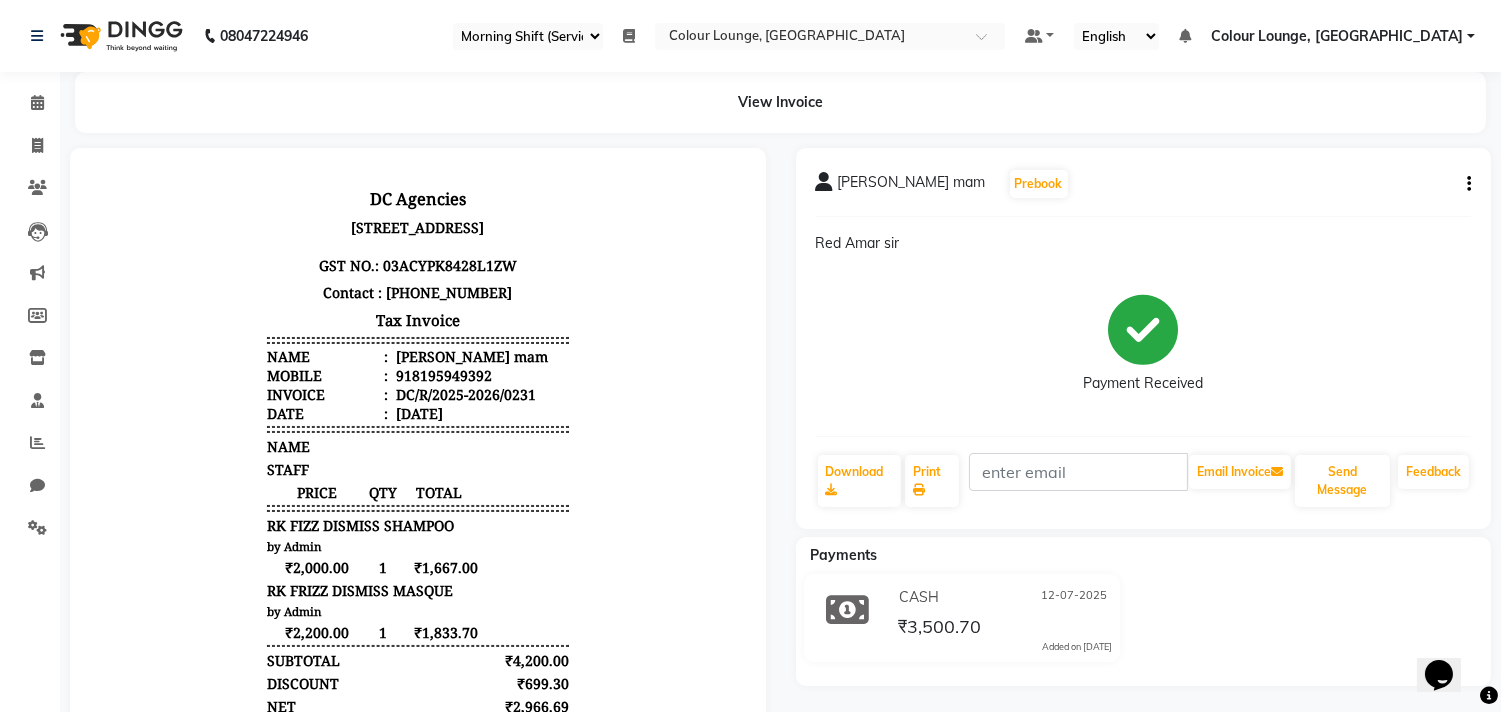 scroll, scrollTop: 0, scrollLeft: 0, axis: both 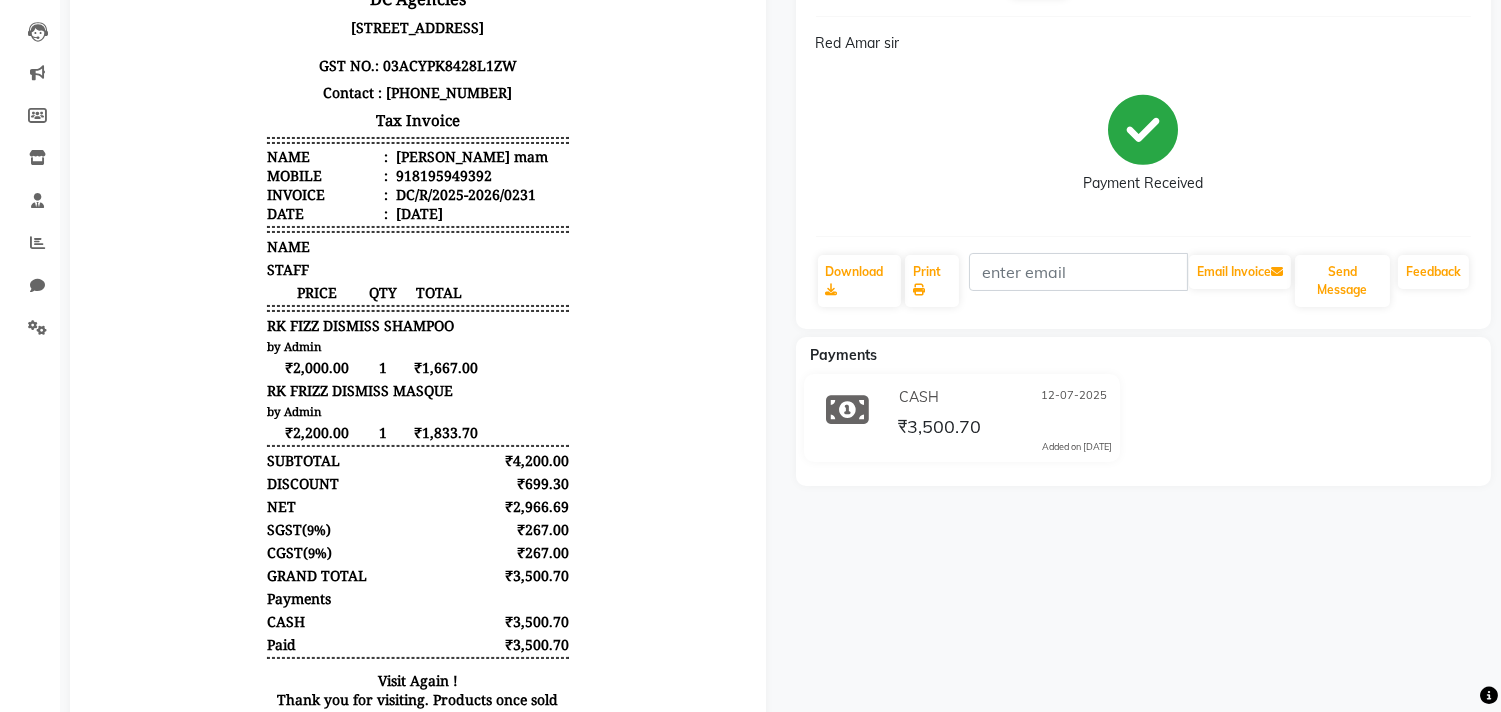 click on "Mehak mam  Prebook  Red Amar sir  Payment Received  Download  Print   Email Invoice   Send Message Feedback  Payments CASH 12-07-2025 ₹3,500.70  Added on 12-07-2025" 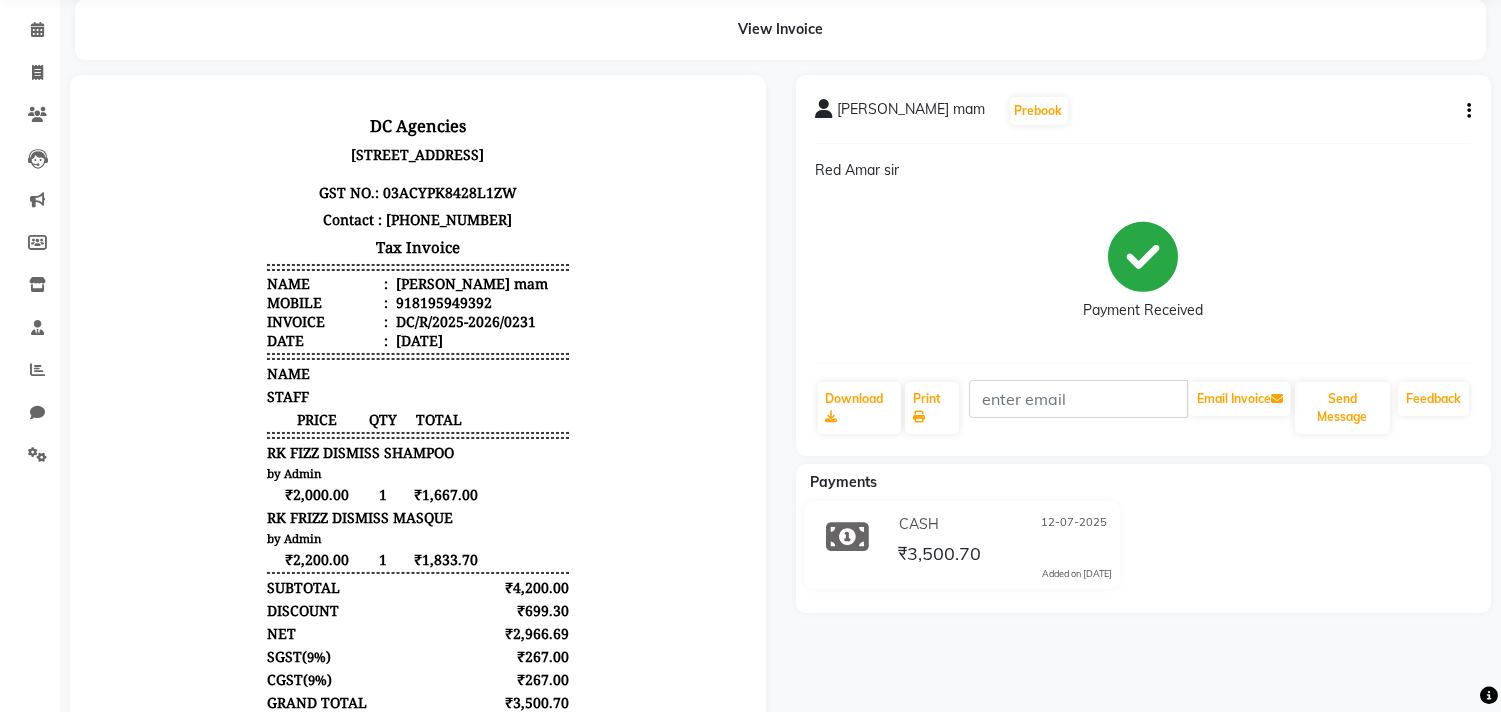 scroll, scrollTop: 1, scrollLeft: 0, axis: vertical 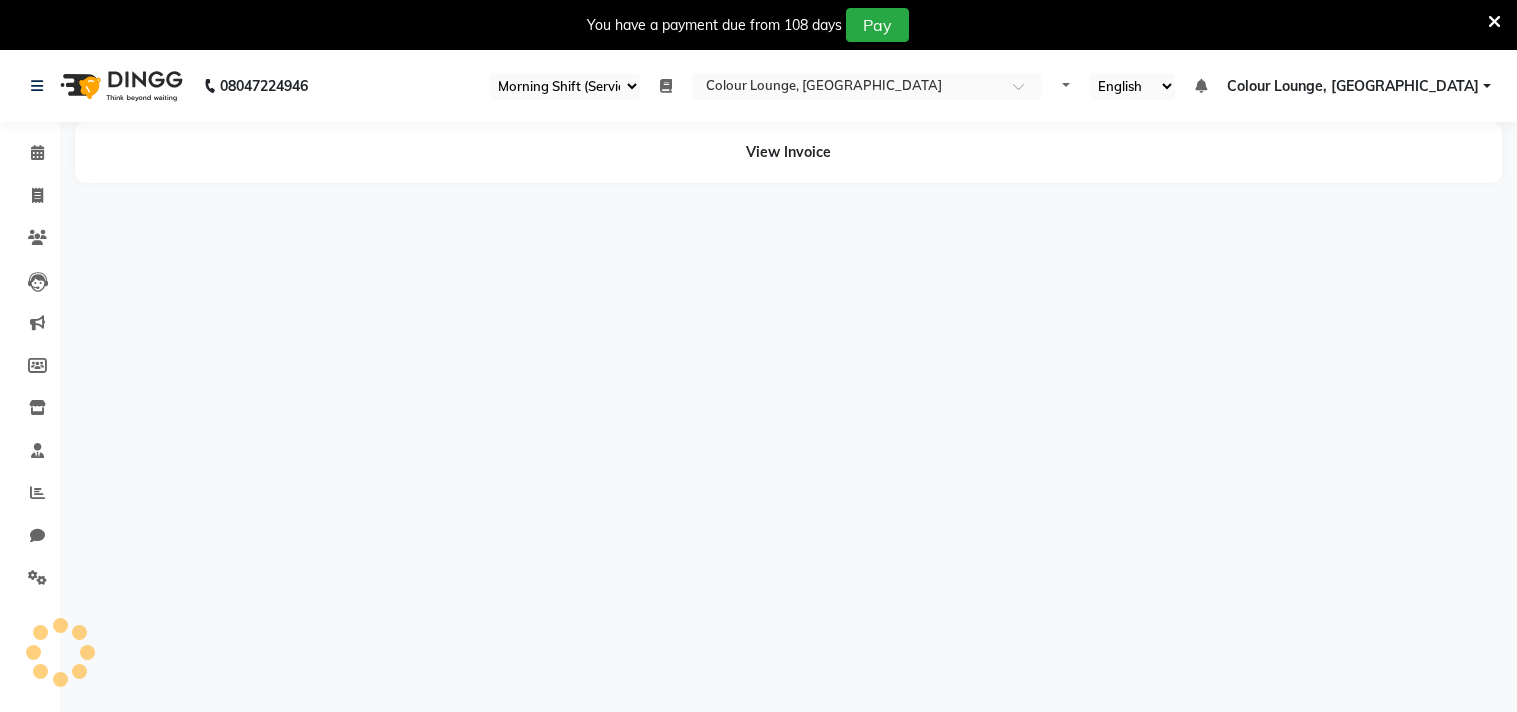select on "83" 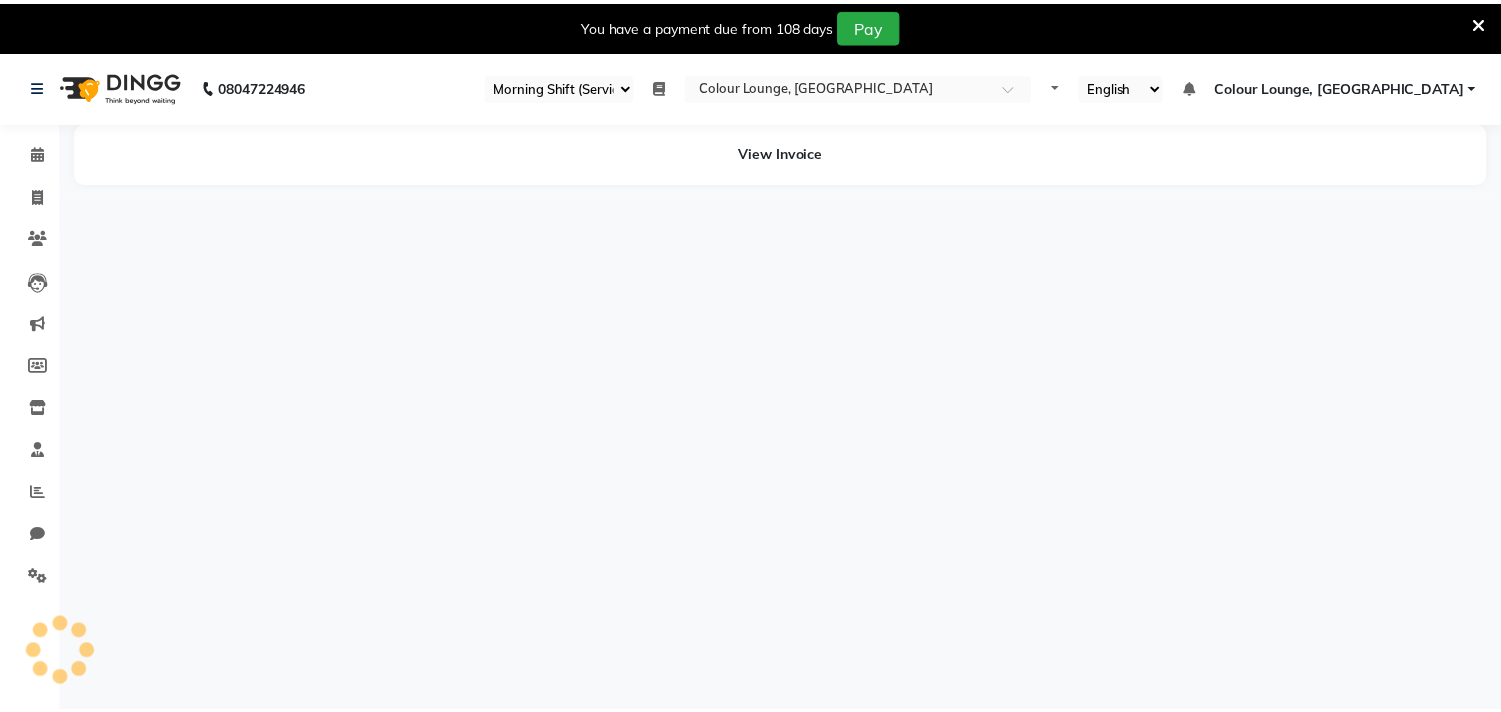 scroll, scrollTop: 0, scrollLeft: 0, axis: both 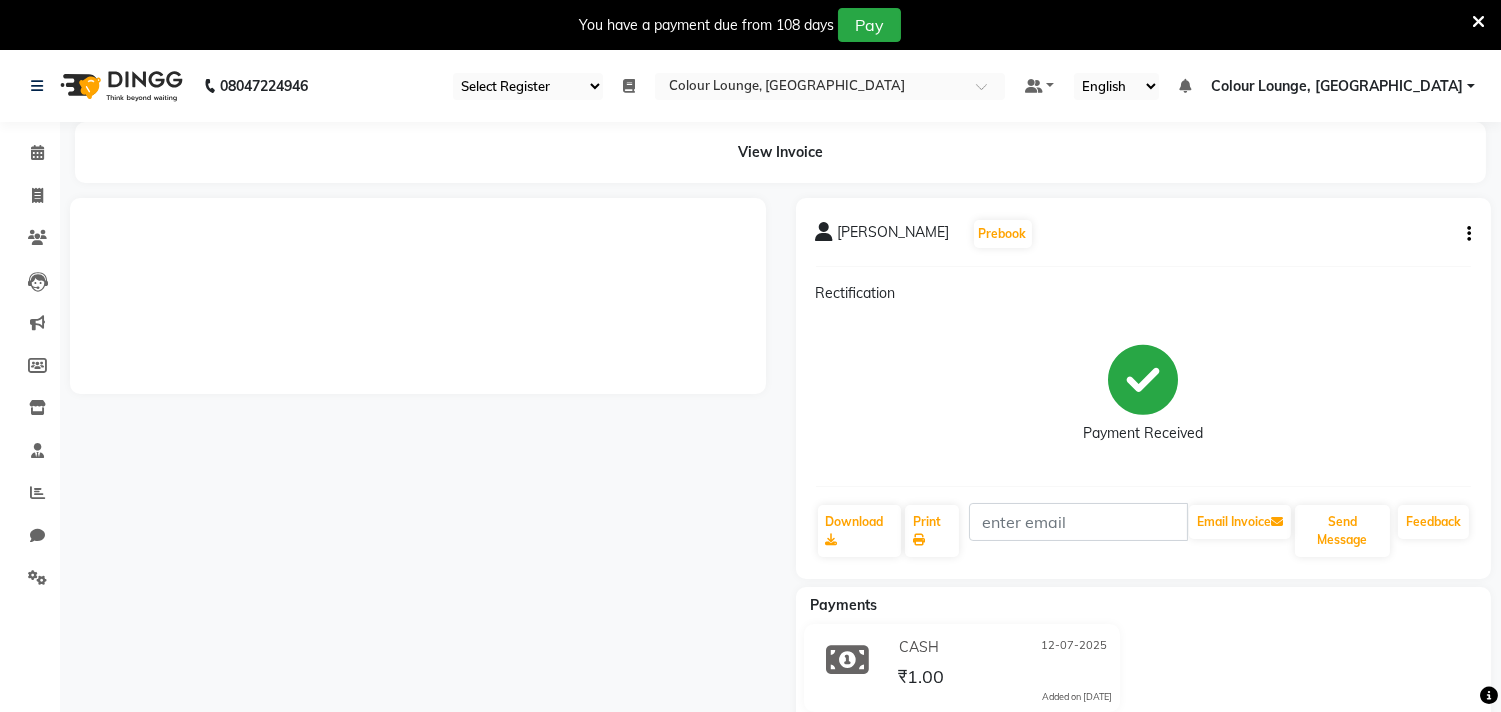 click at bounding box center (1478, 22) 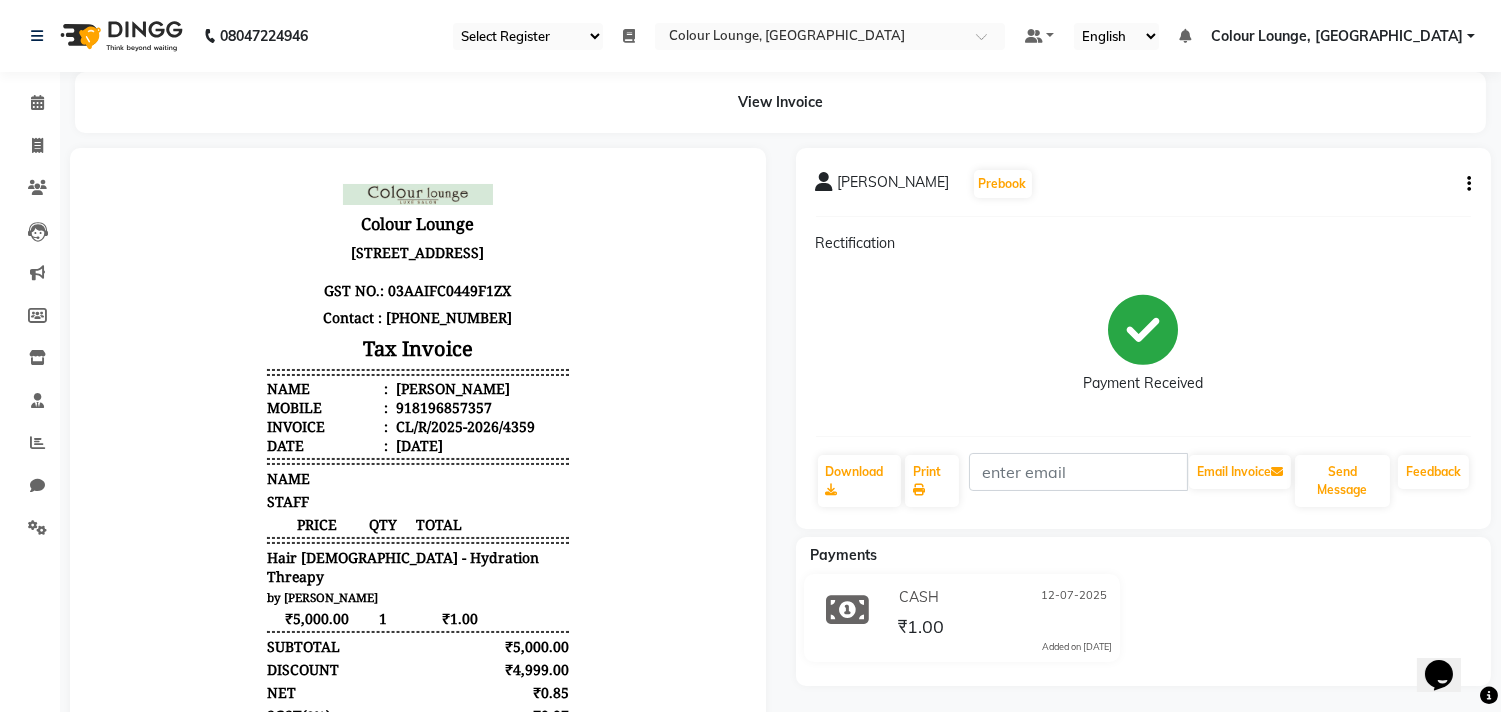 scroll, scrollTop: 0, scrollLeft: 0, axis: both 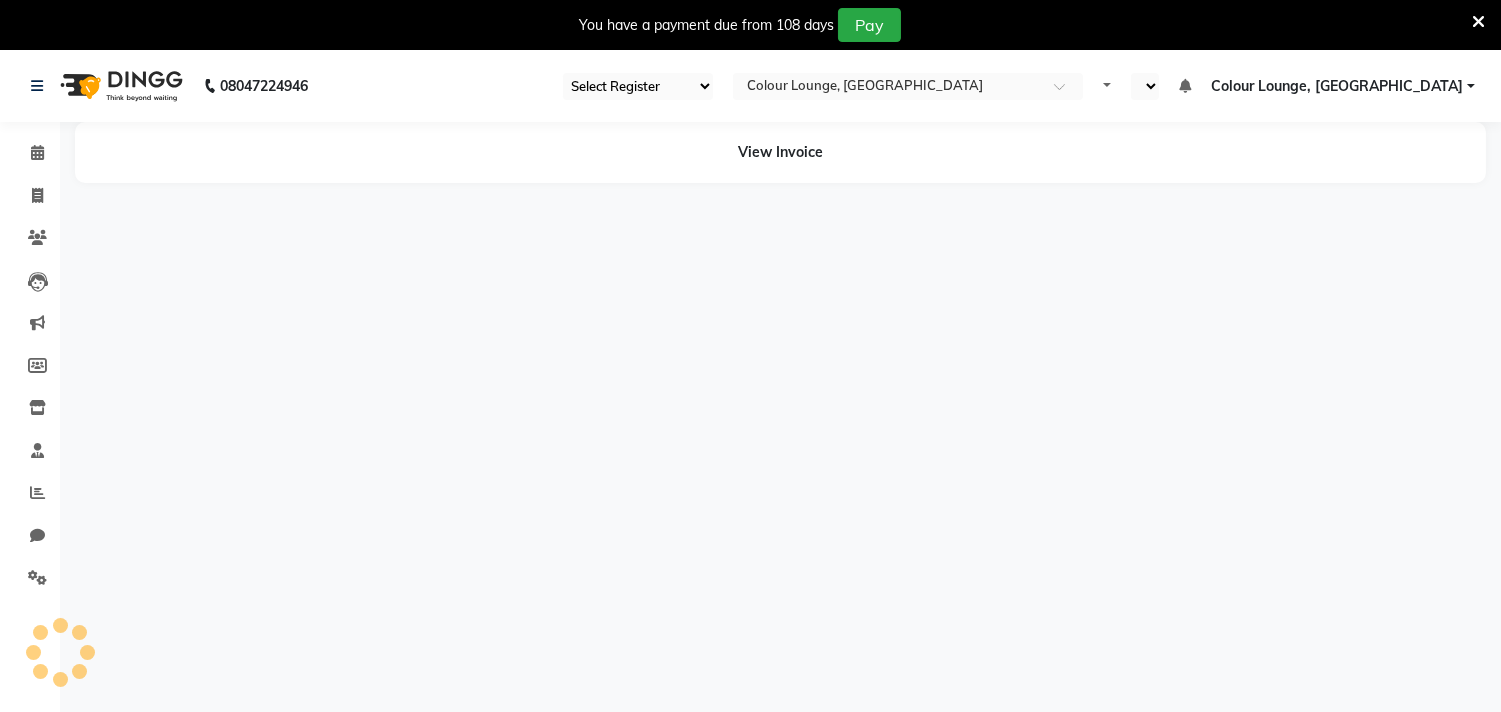 select on "83" 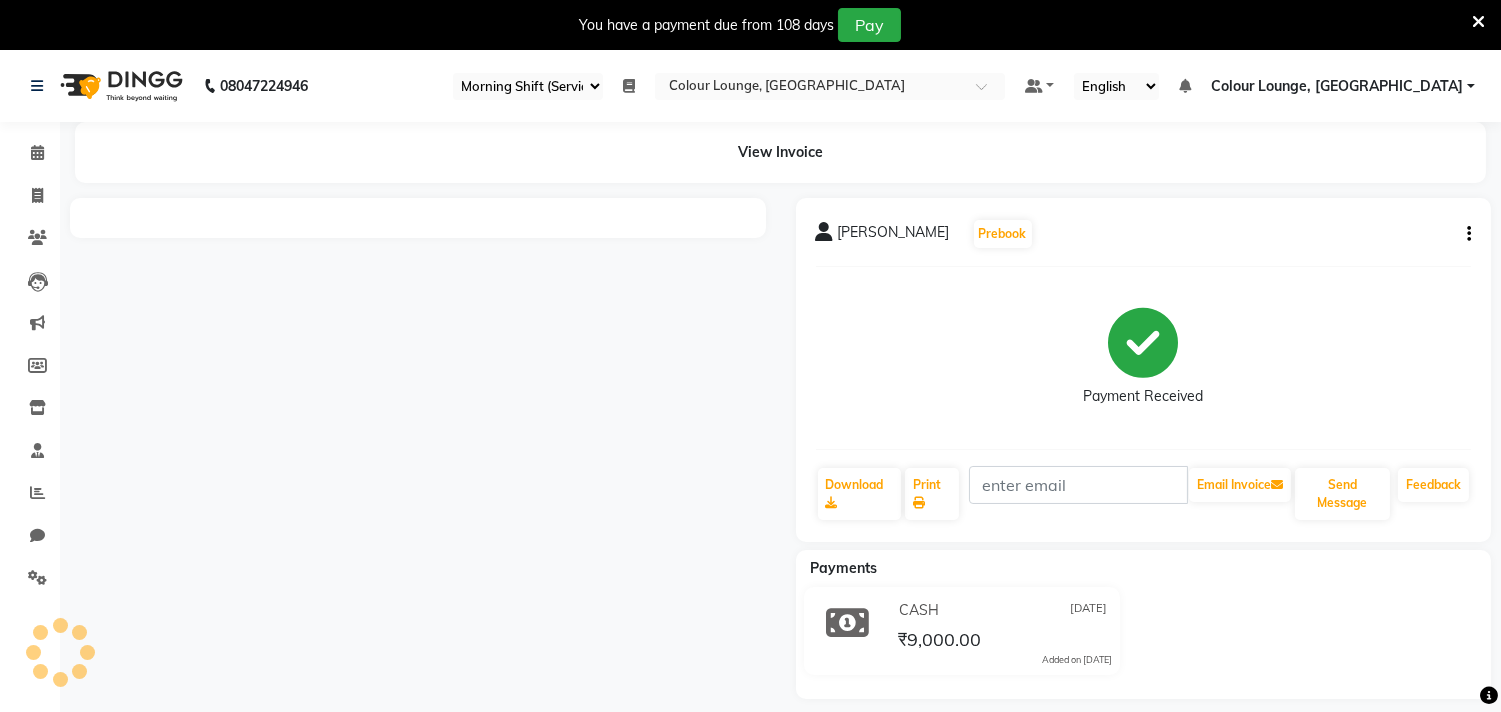 click at bounding box center (1478, 22) 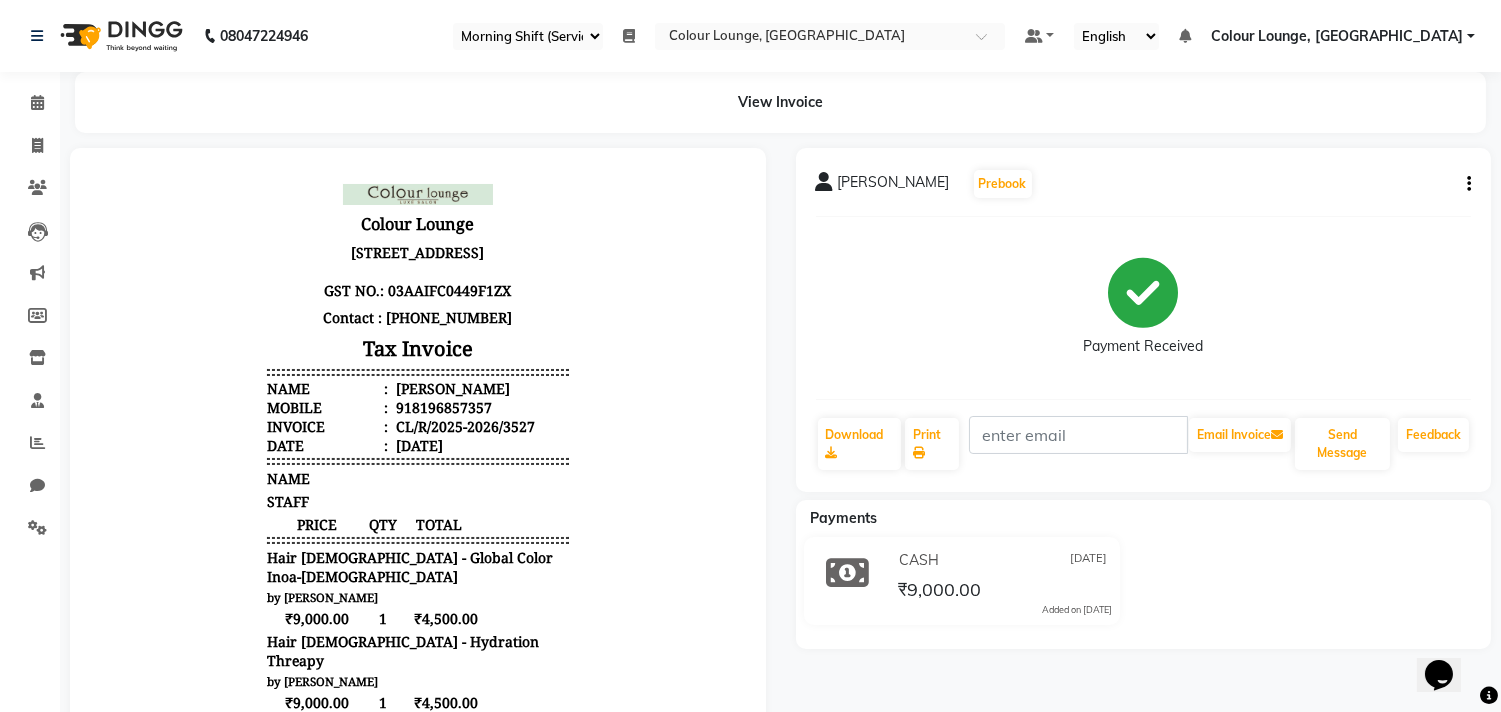 scroll, scrollTop: 0, scrollLeft: 0, axis: both 